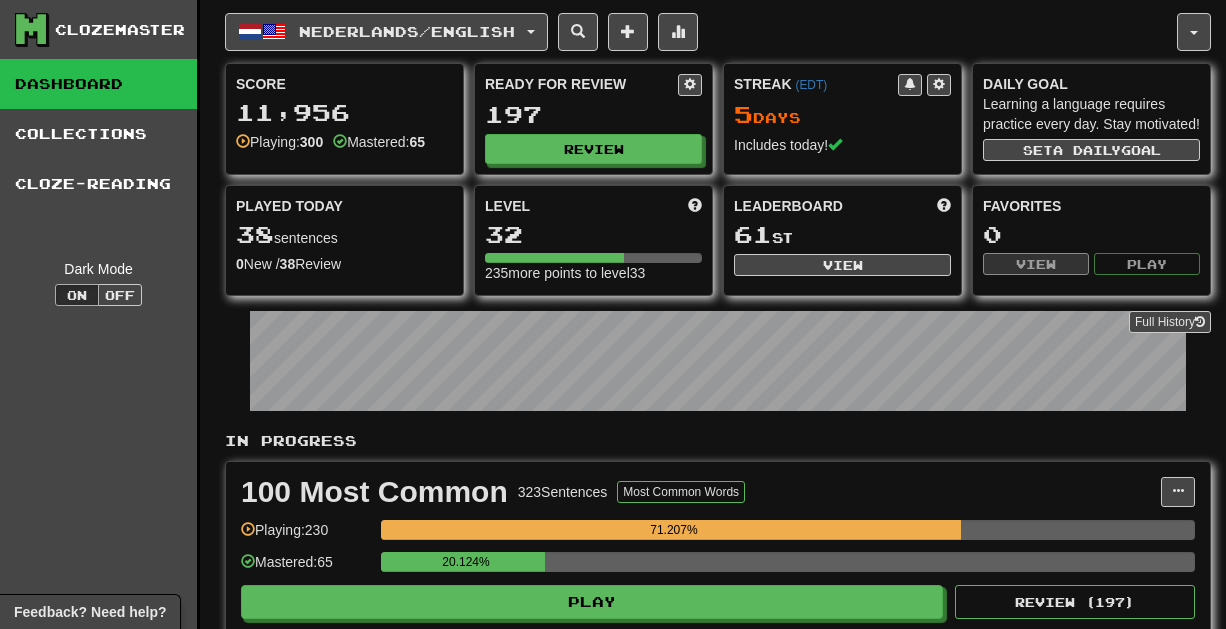 scroll, scrollTop: 0, scrollLeft: 0, axis: both 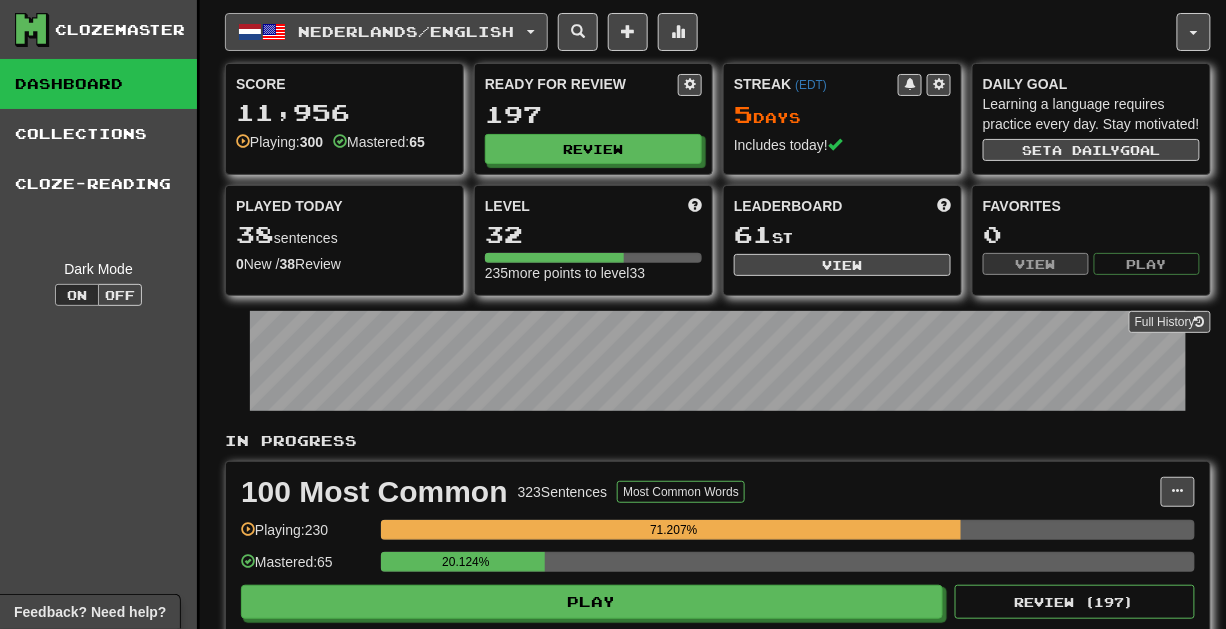 click at bounding box center [531, 32] 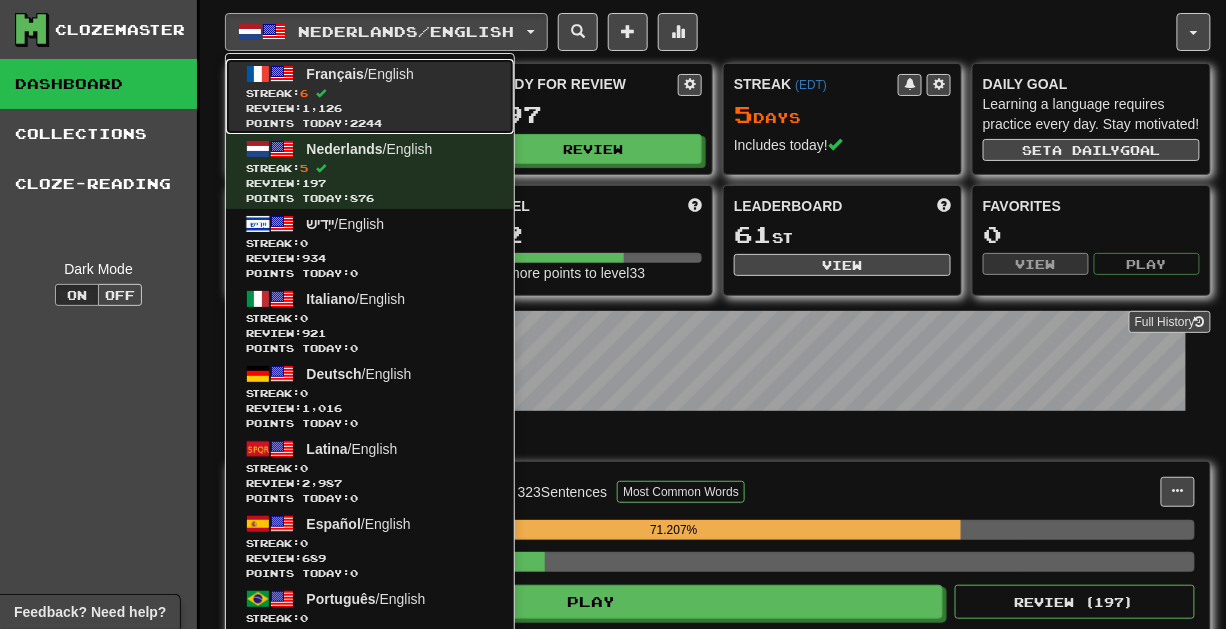 click on "Streak:  6" at bounding box center (370, 93) 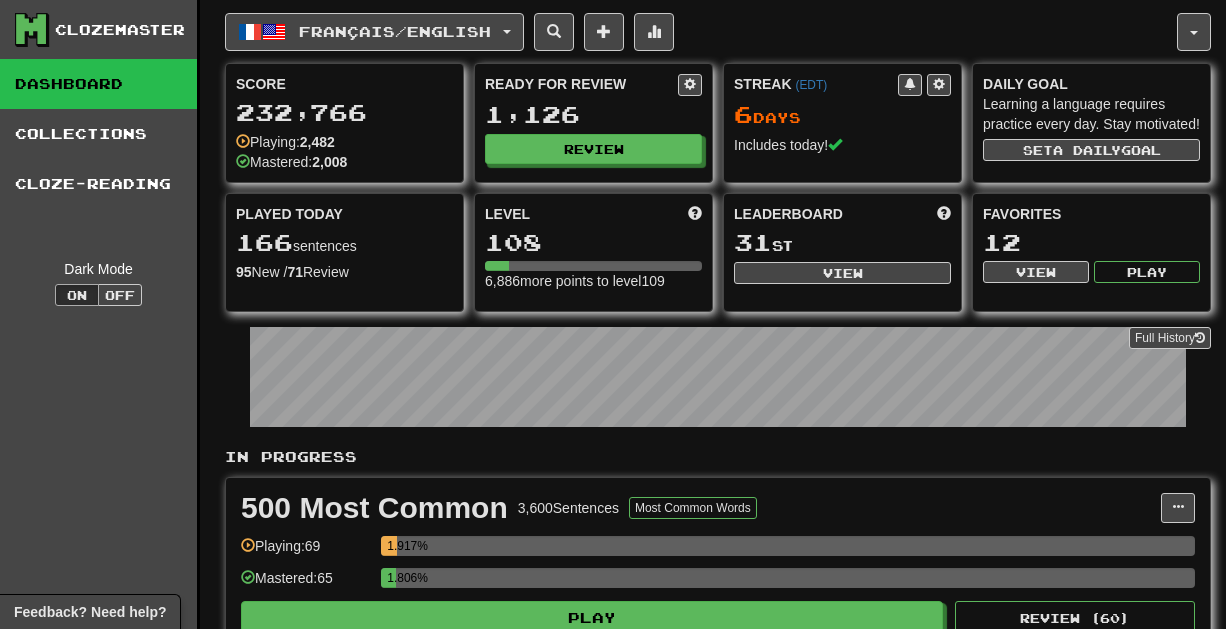 scroll, scrollTop: 0, scrollLeft: 0, axis: both 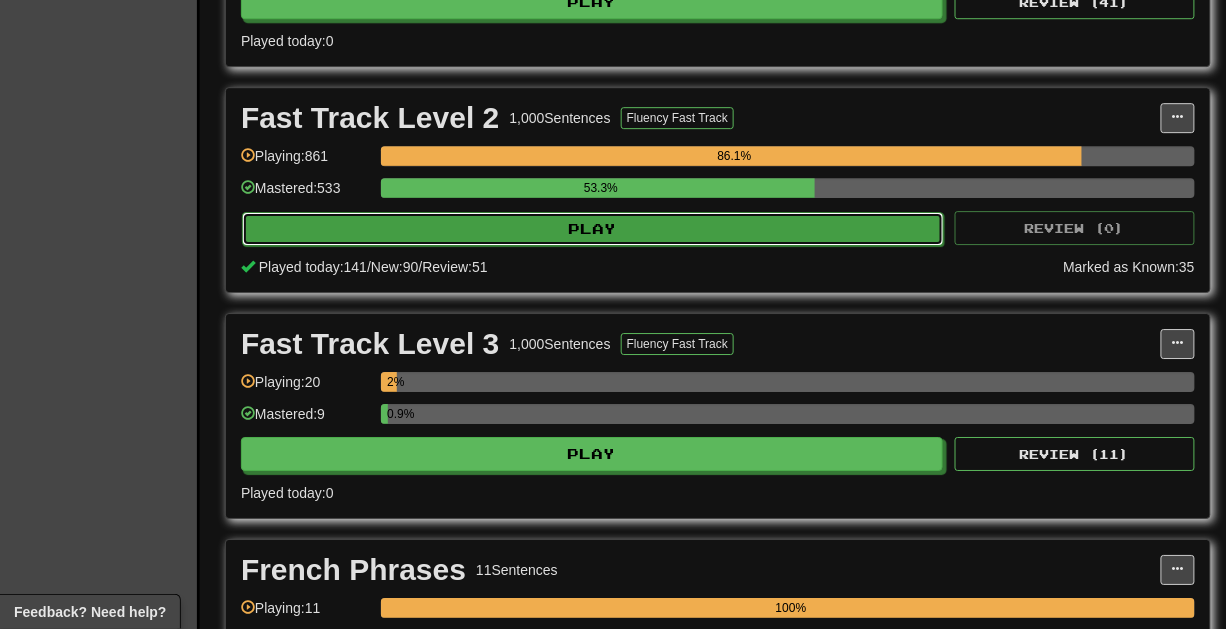 click on "Play" at bounding box center (593, 229) 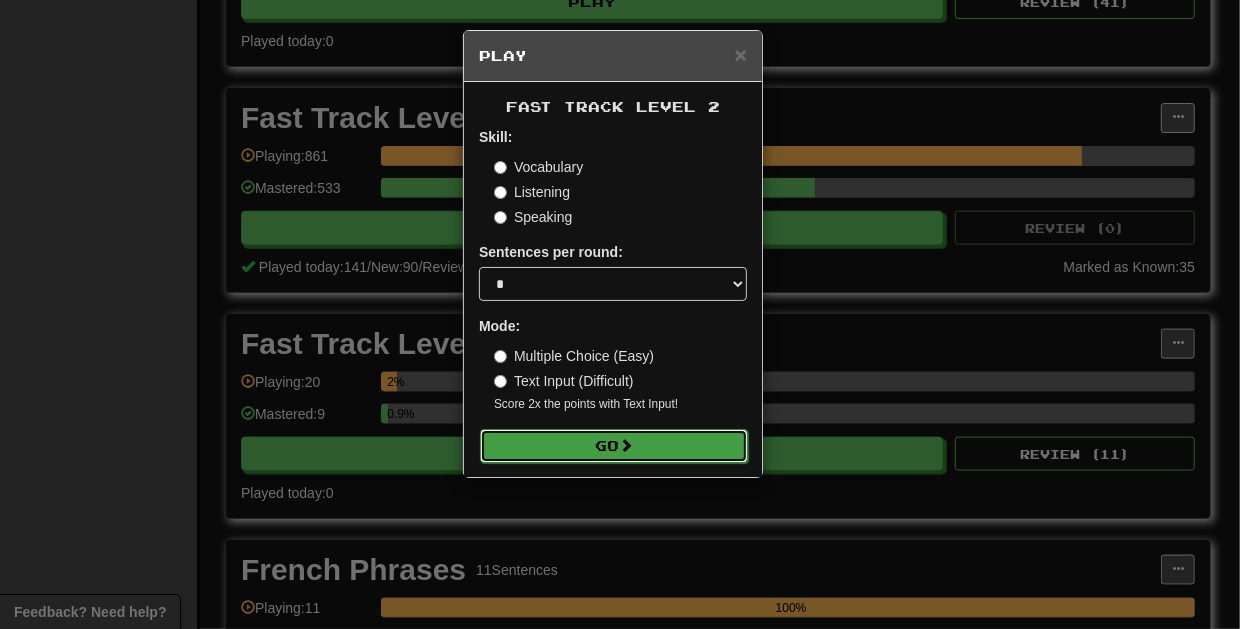 click on "Go" at bounding box center (614, 446) 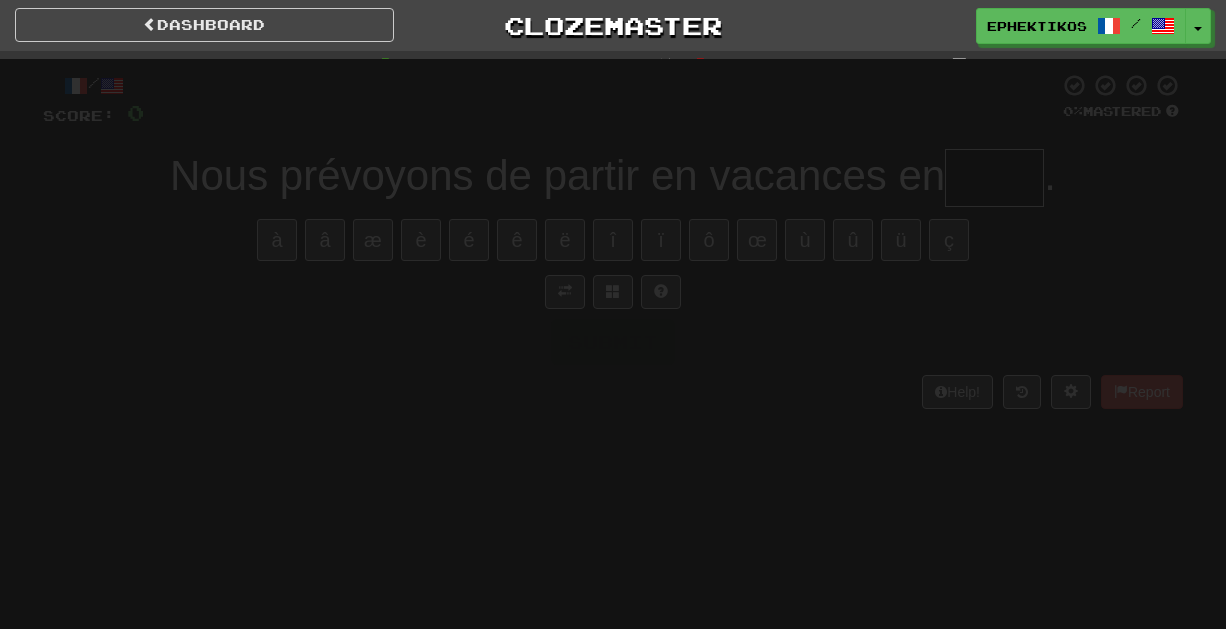 scroll, scrollTop: 0, scrollLeft: 0, axis: both 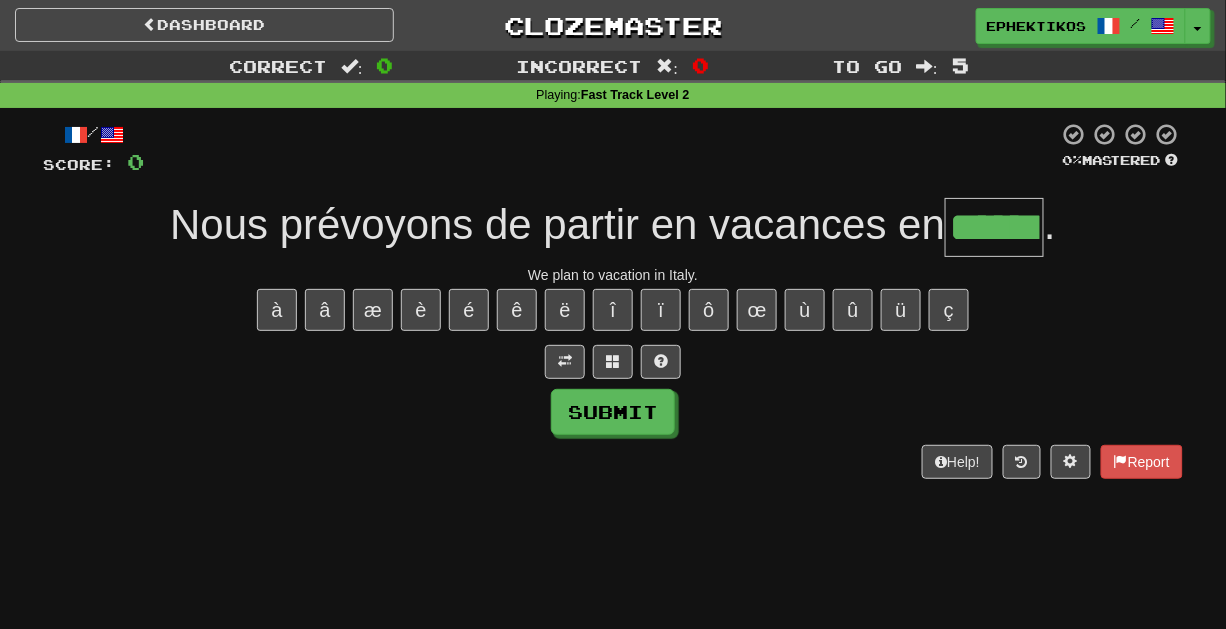 type on "******" 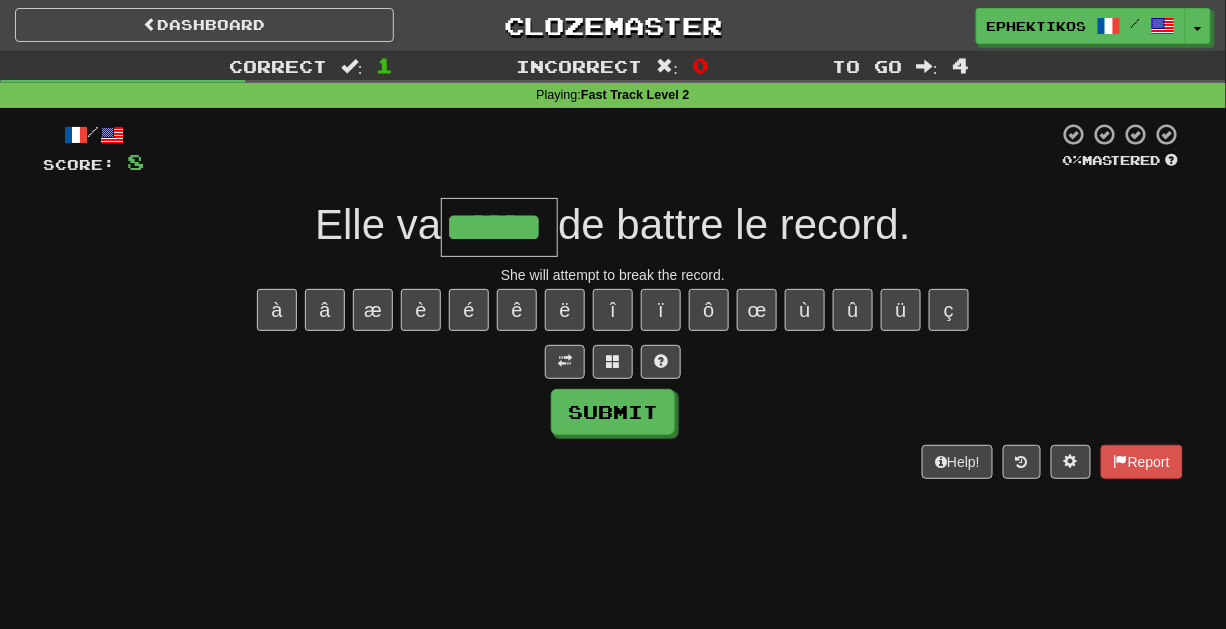 type on "******" 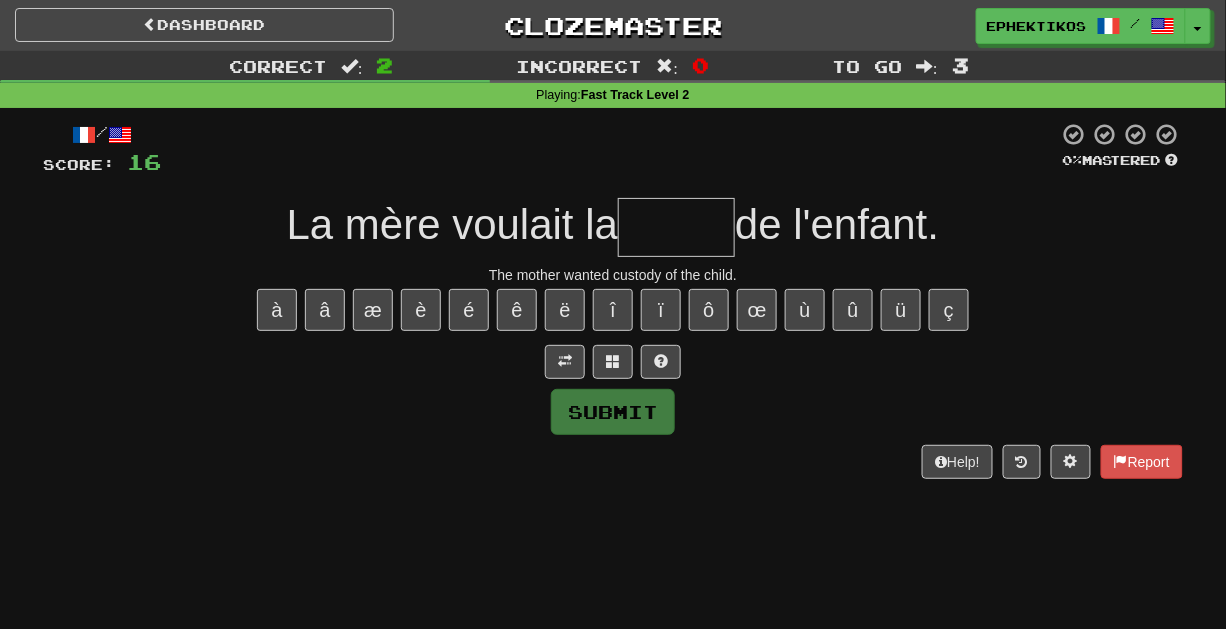 type on "*" 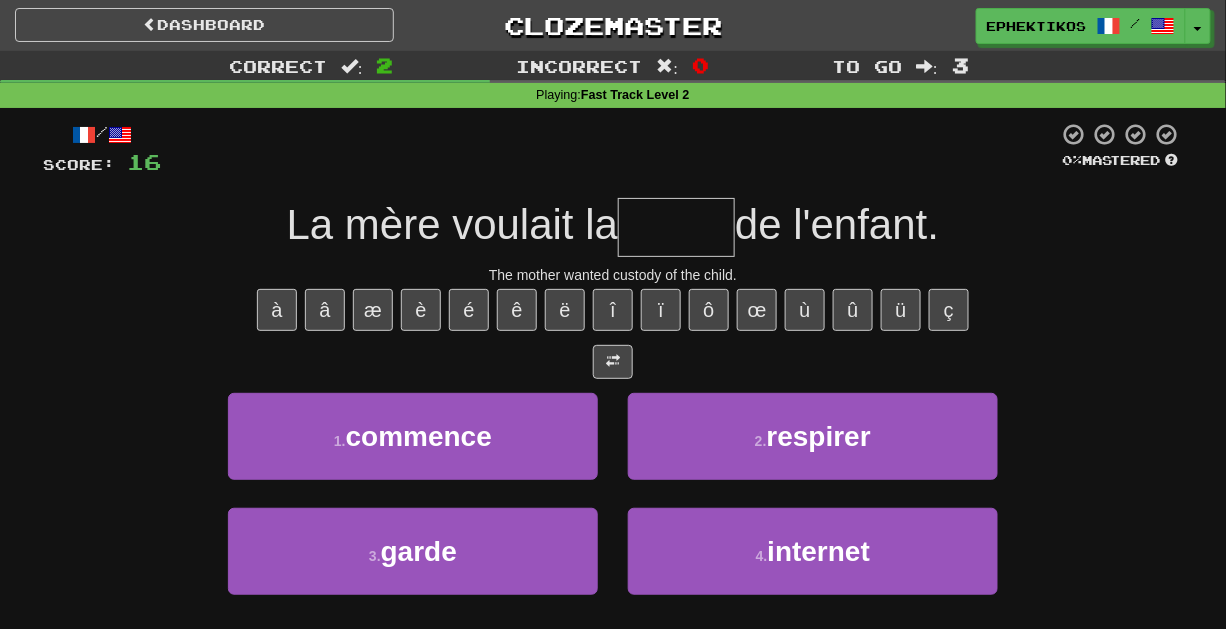 type on "*****" 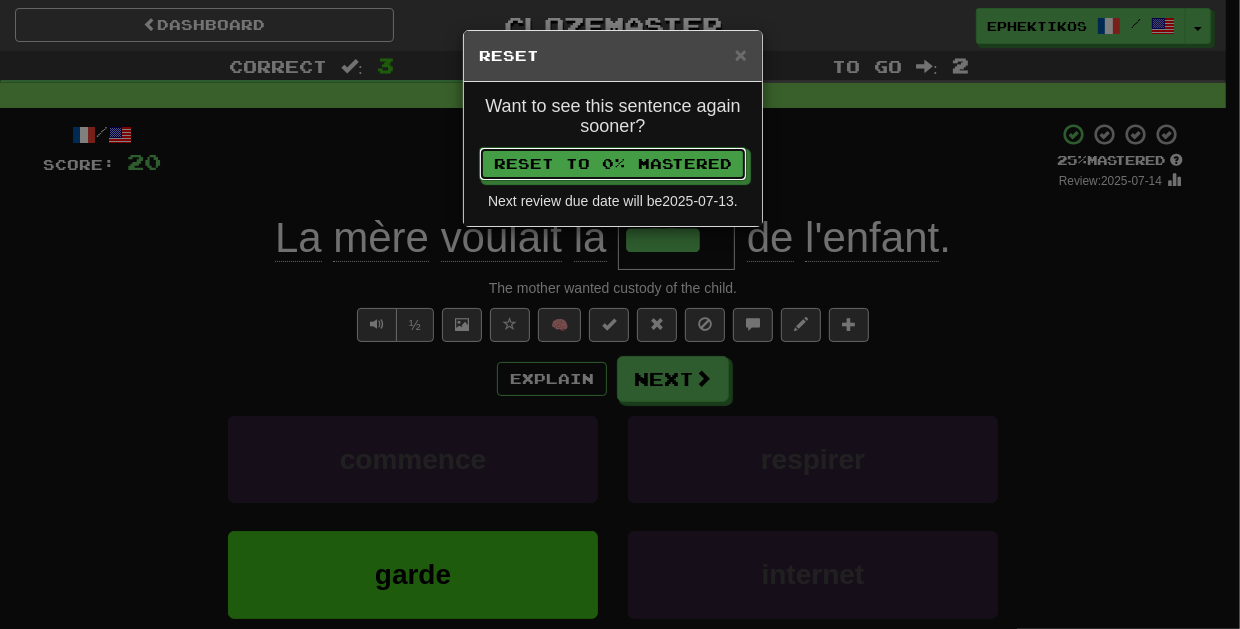 type 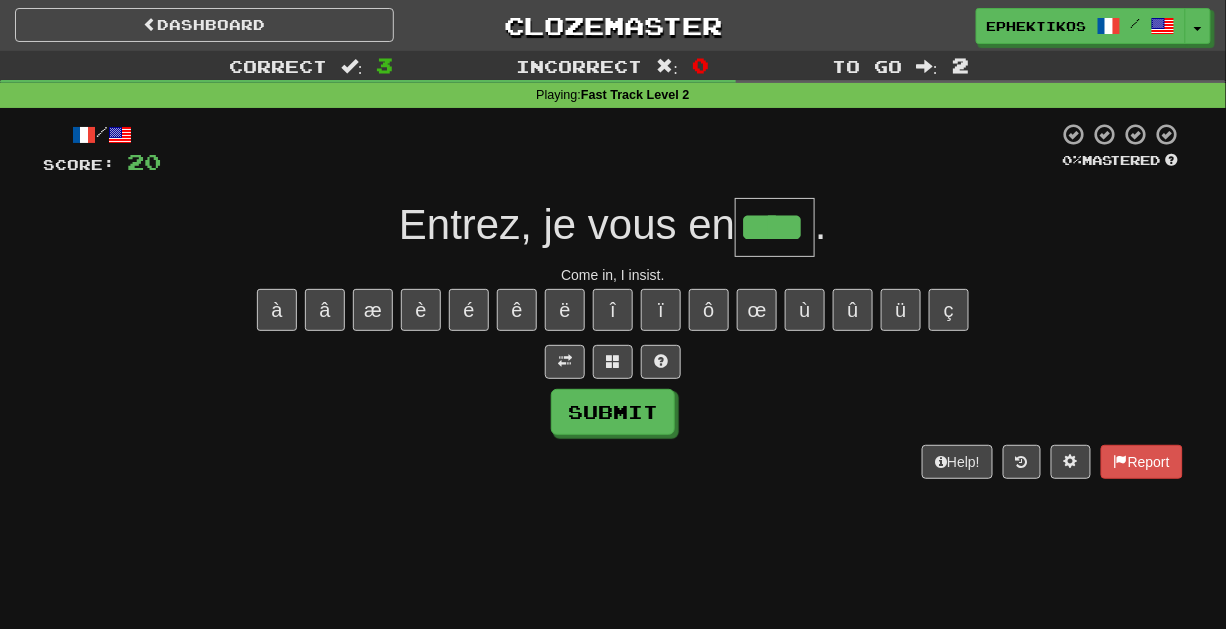 type on "****" 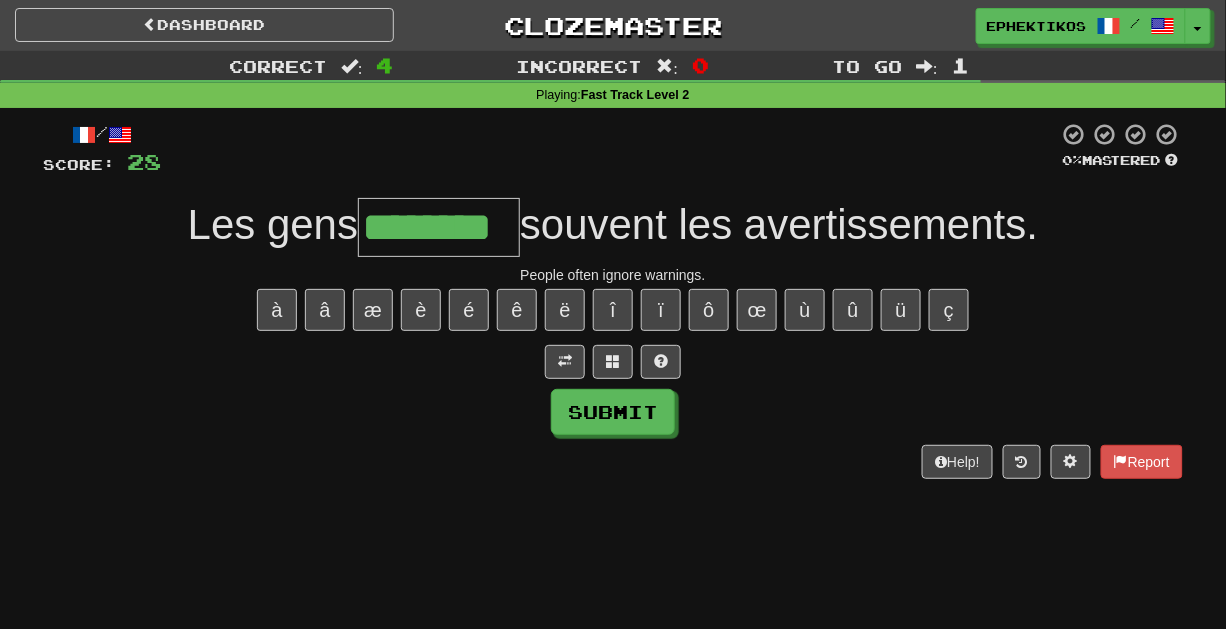 type on "********" 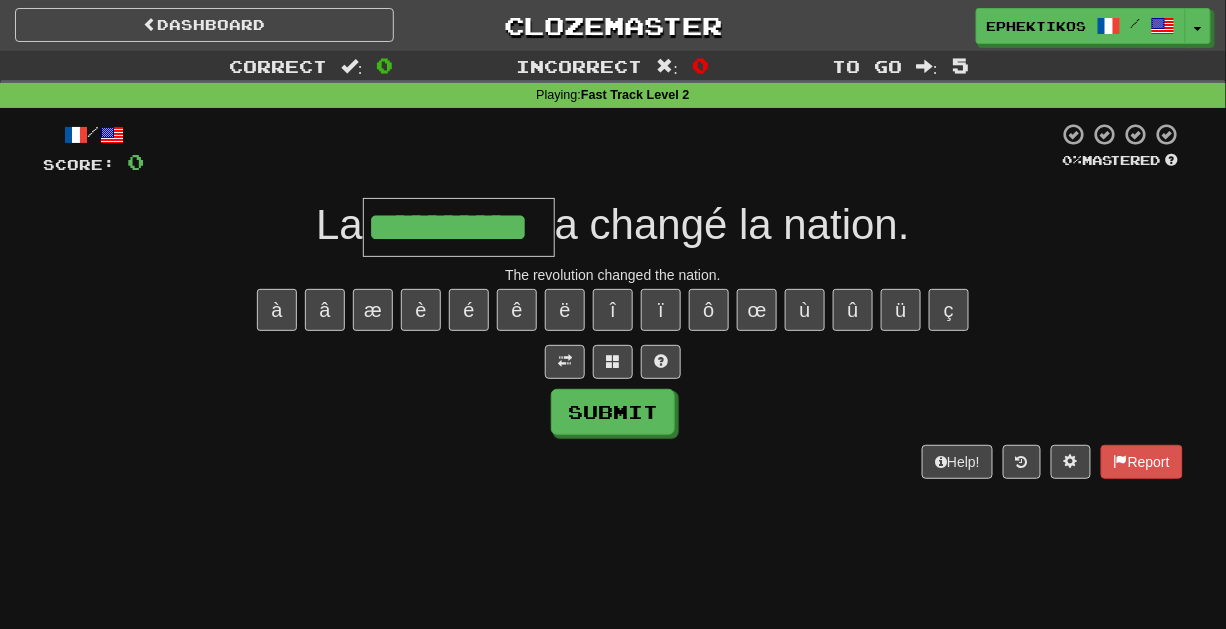 type on "**********" 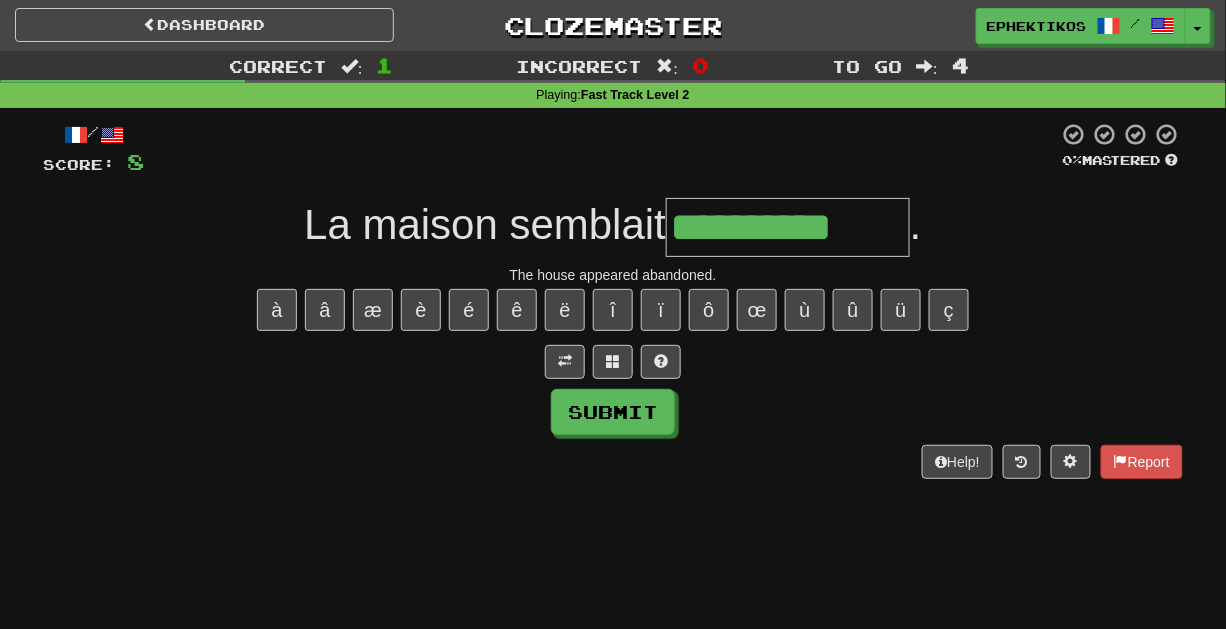 type on "**********" 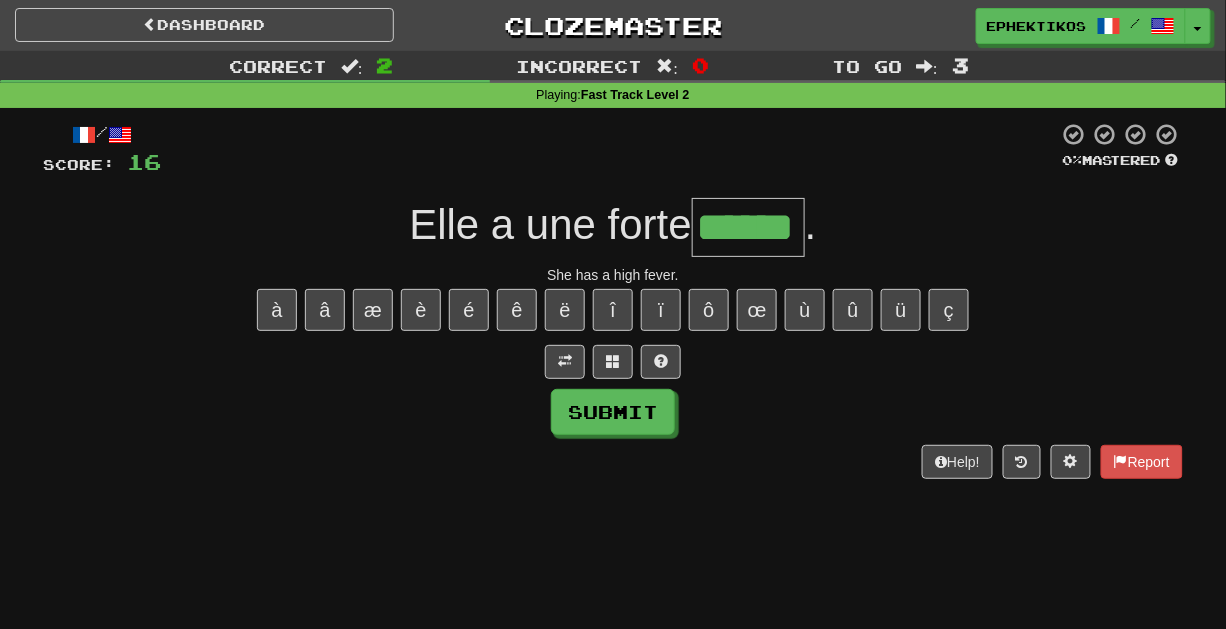 type on "******" 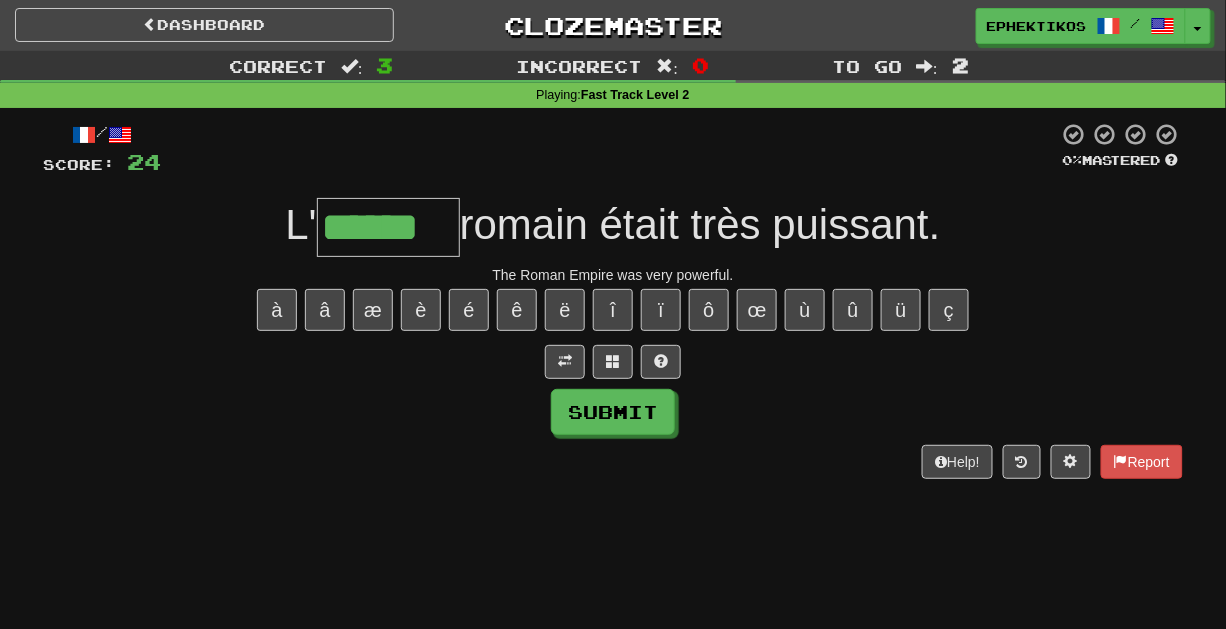 type on "******" 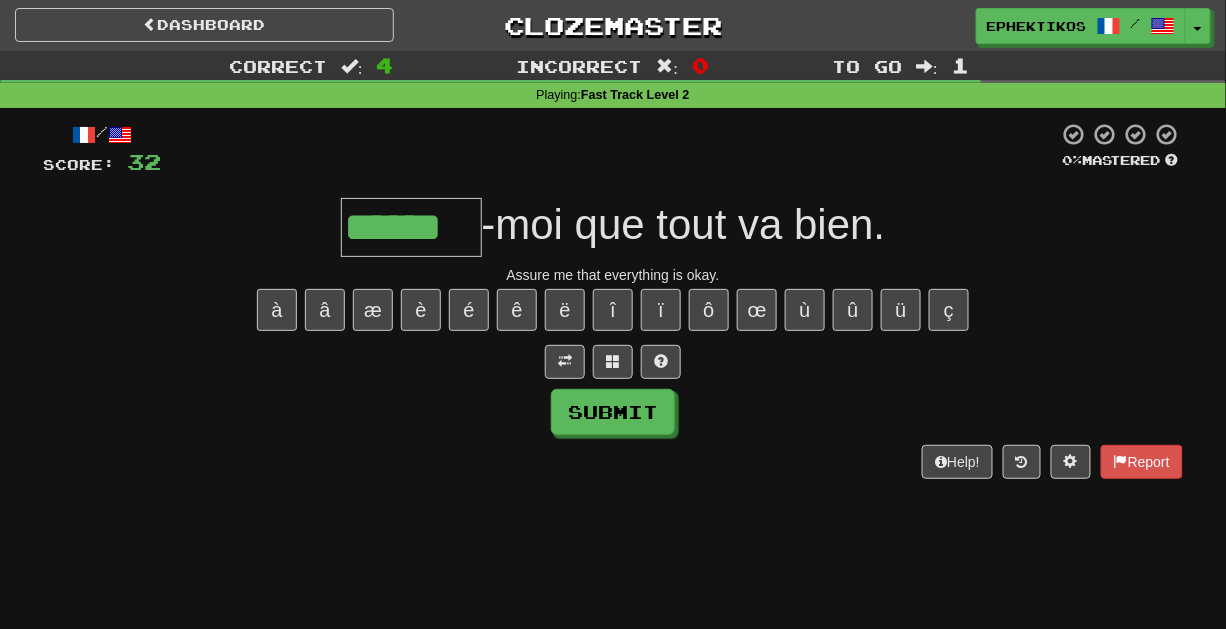 type on "******" 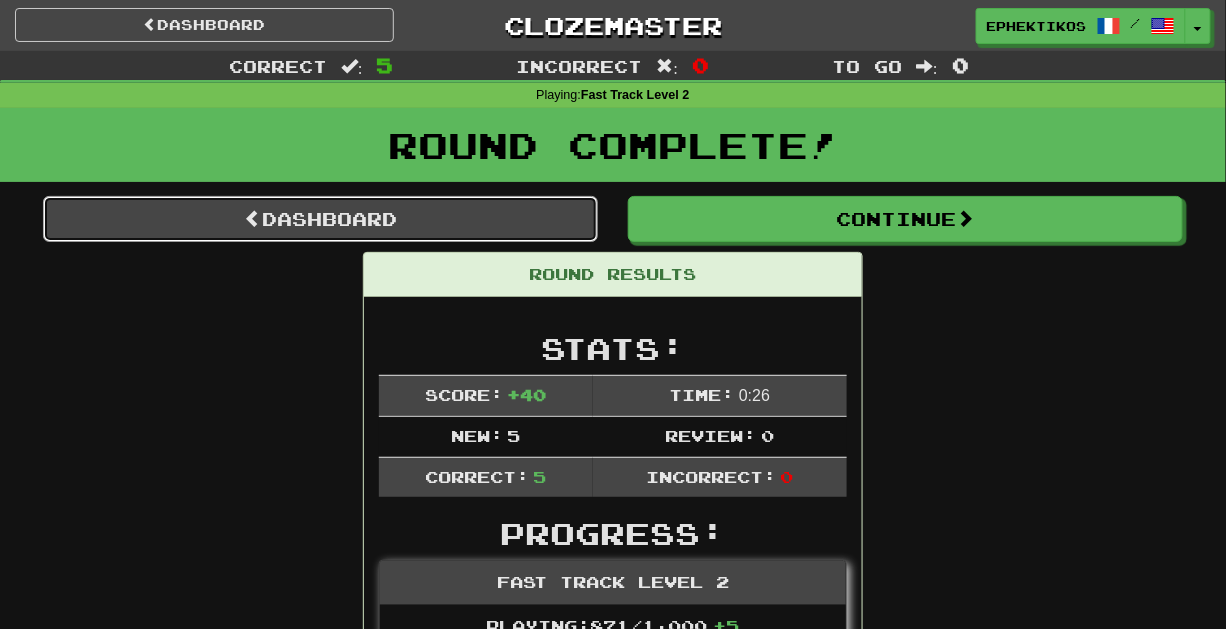 click on "Dashboard" at bounding box center (320, 219) 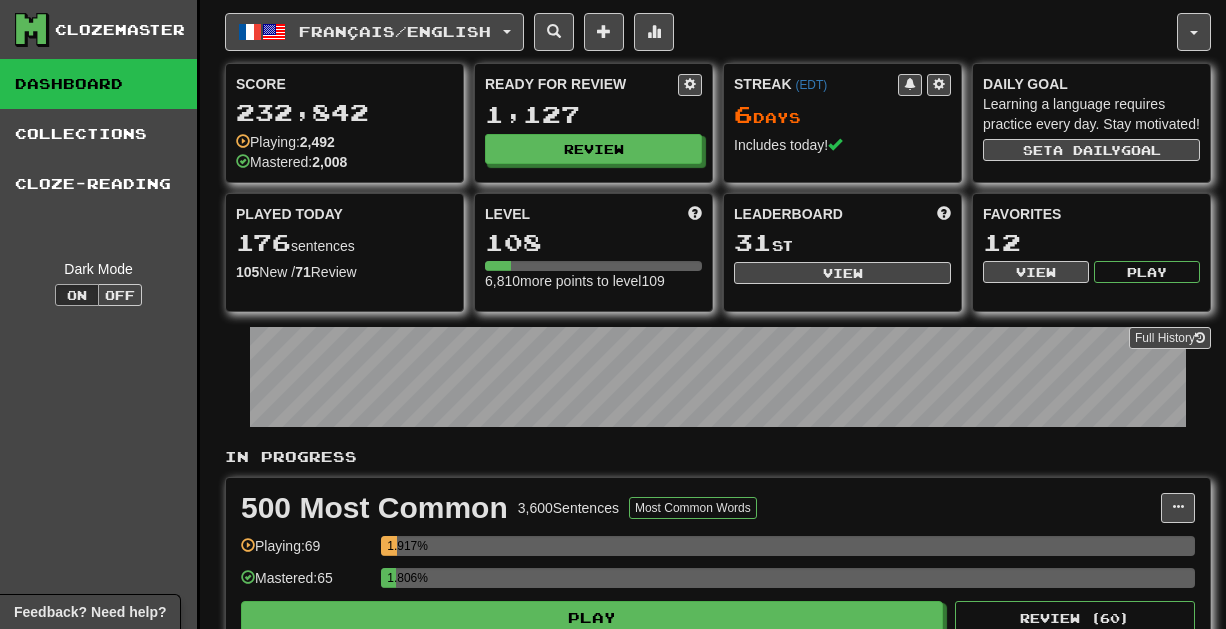 scroll, scrollTop: 0, scrollLeft: 0, axis: both 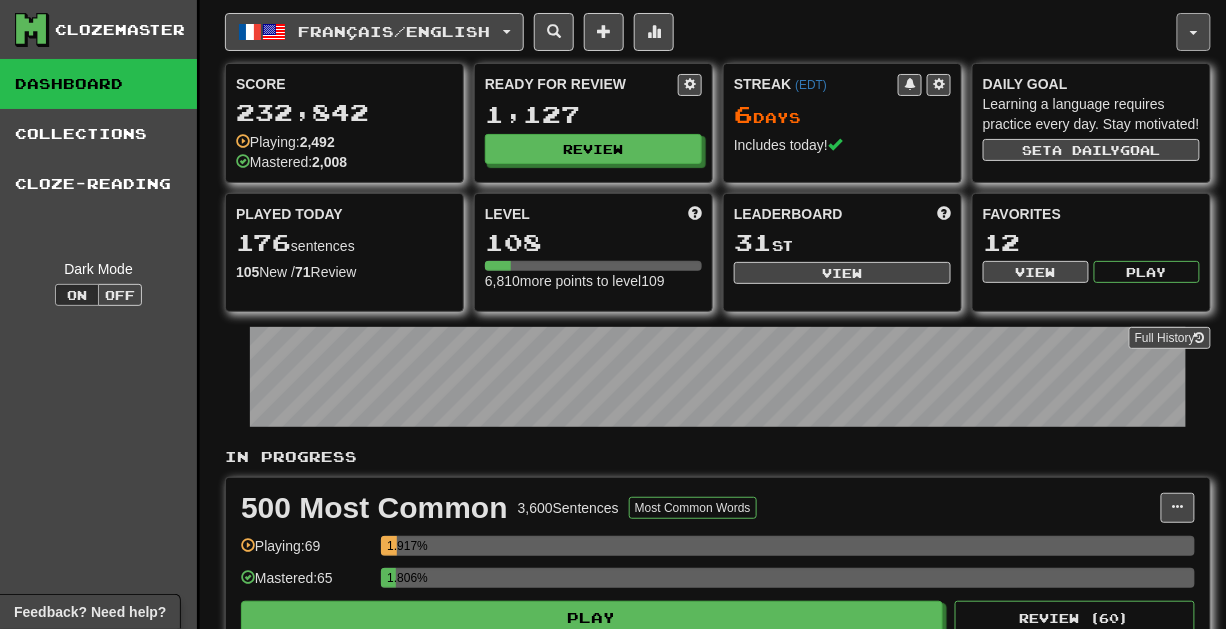 click at bounding box center (1194, 32) 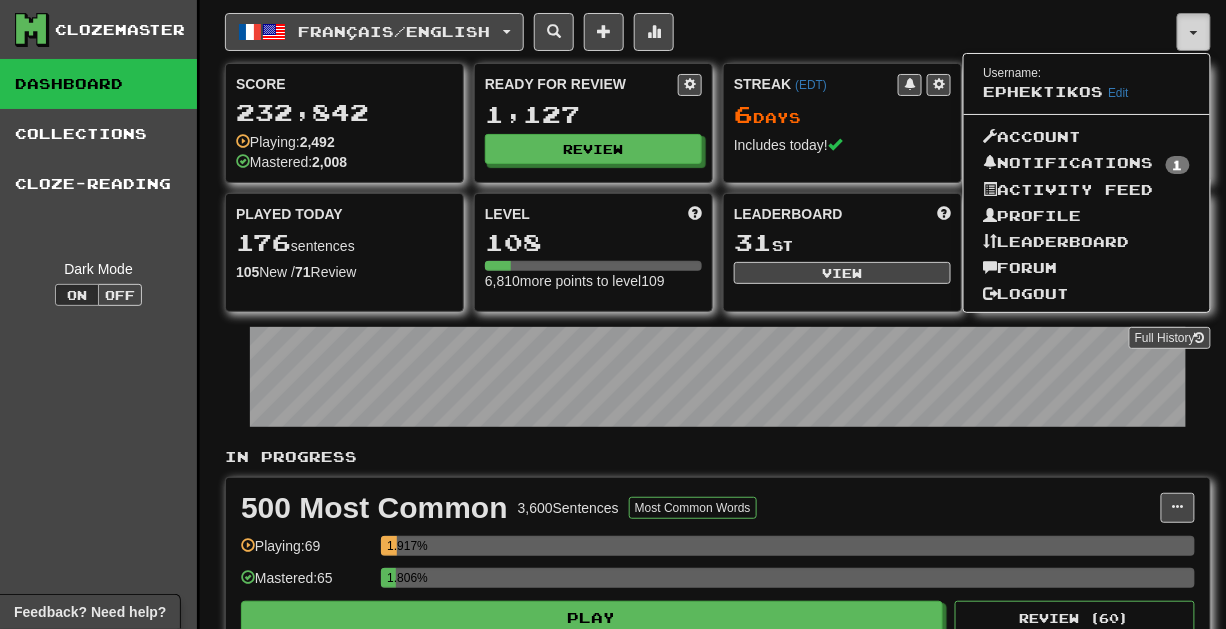 click at bounding box center (1194, 32) 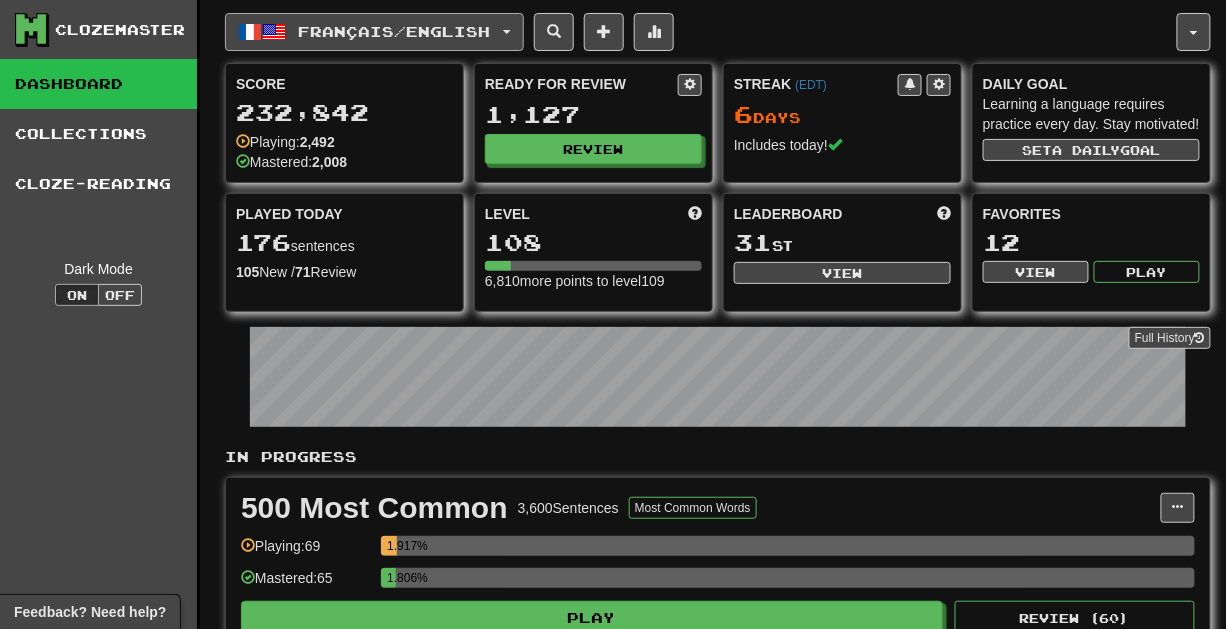 click on "Français  /  English" at bounding box center [395, 31] 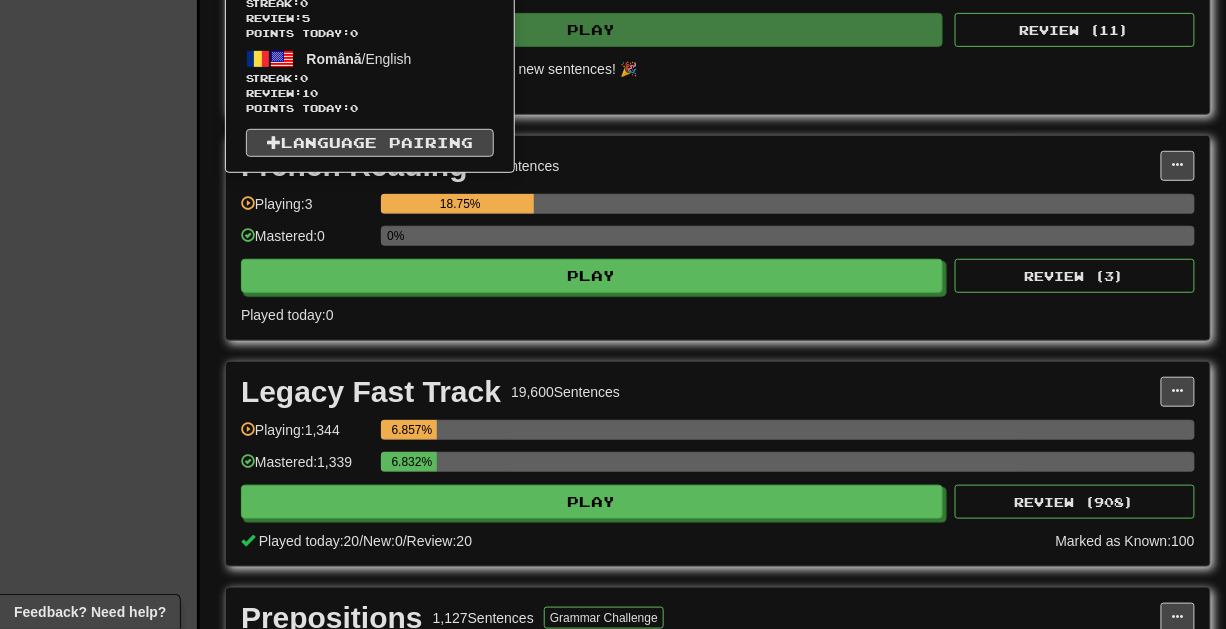 scroll, scrollTop: 2081, scrollLeft: 0, axis: vertical 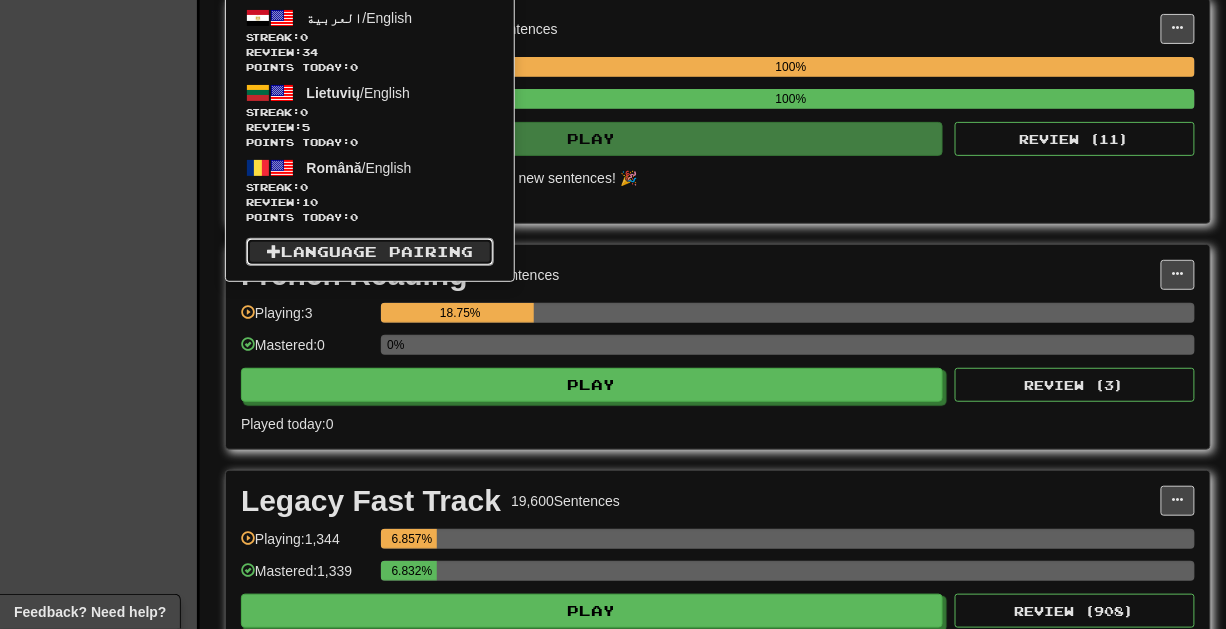 click on "Language Pairing" at bounding box center [370, 252] 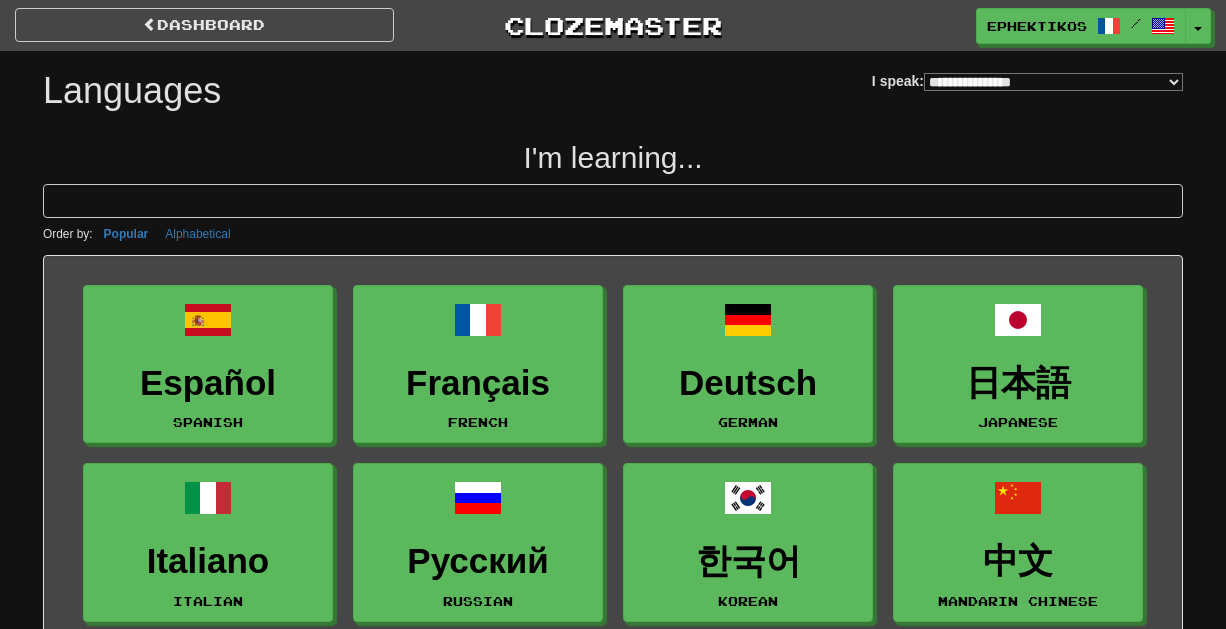scroll, scrollTop: 0, scrollLeft: 0, axis: both 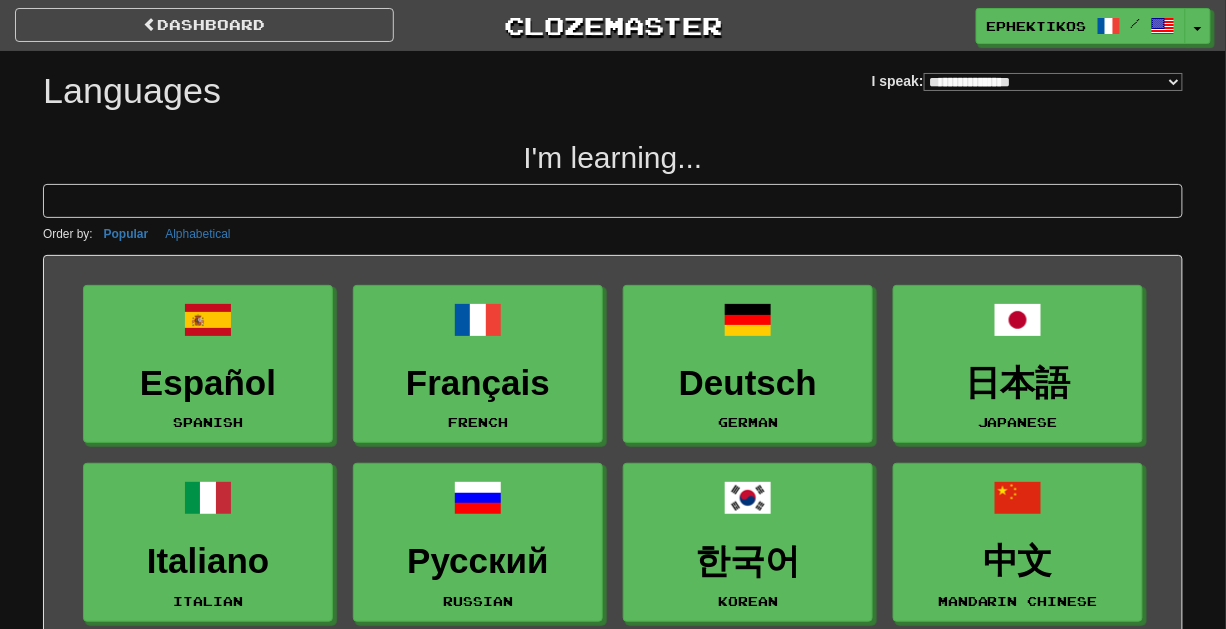 click on "**********" at bounding box center [1053, 82] 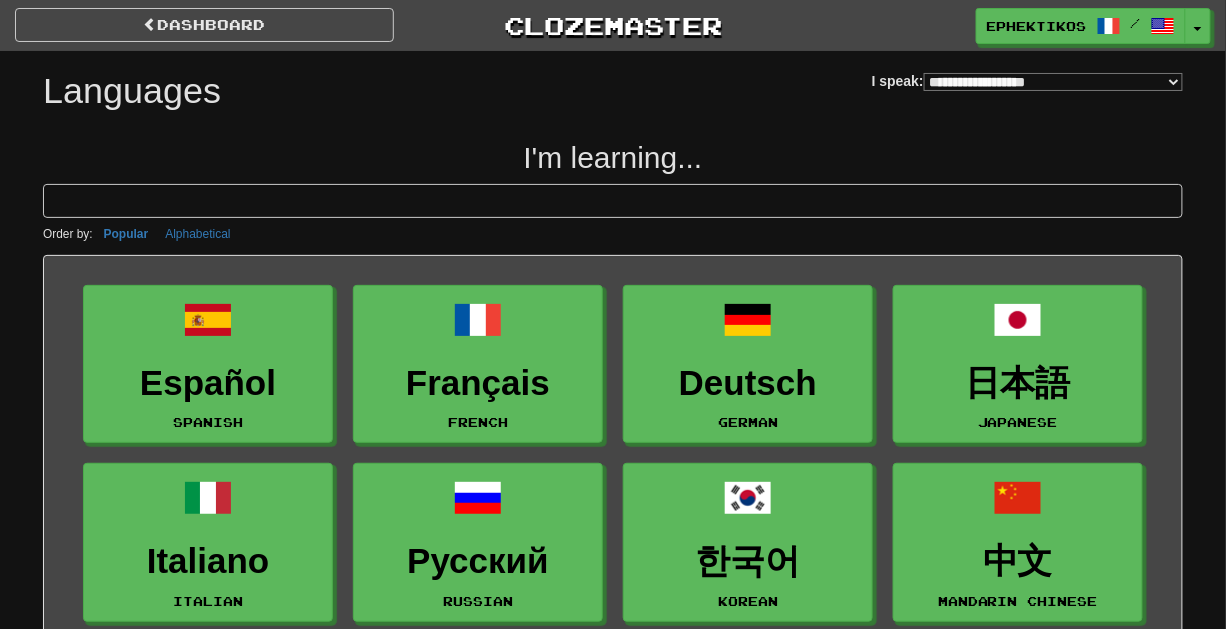 click on "**********" at bounding box center [1053, 82] 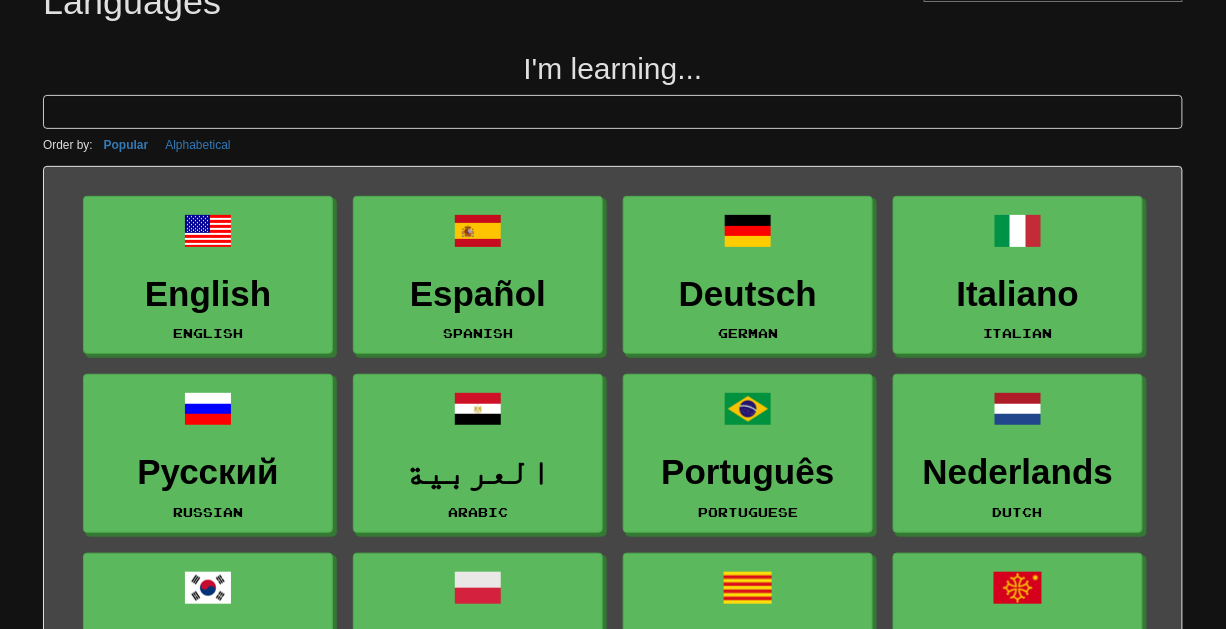 scroll, scrollTop: 0, scrollLeft: 0, axis: both 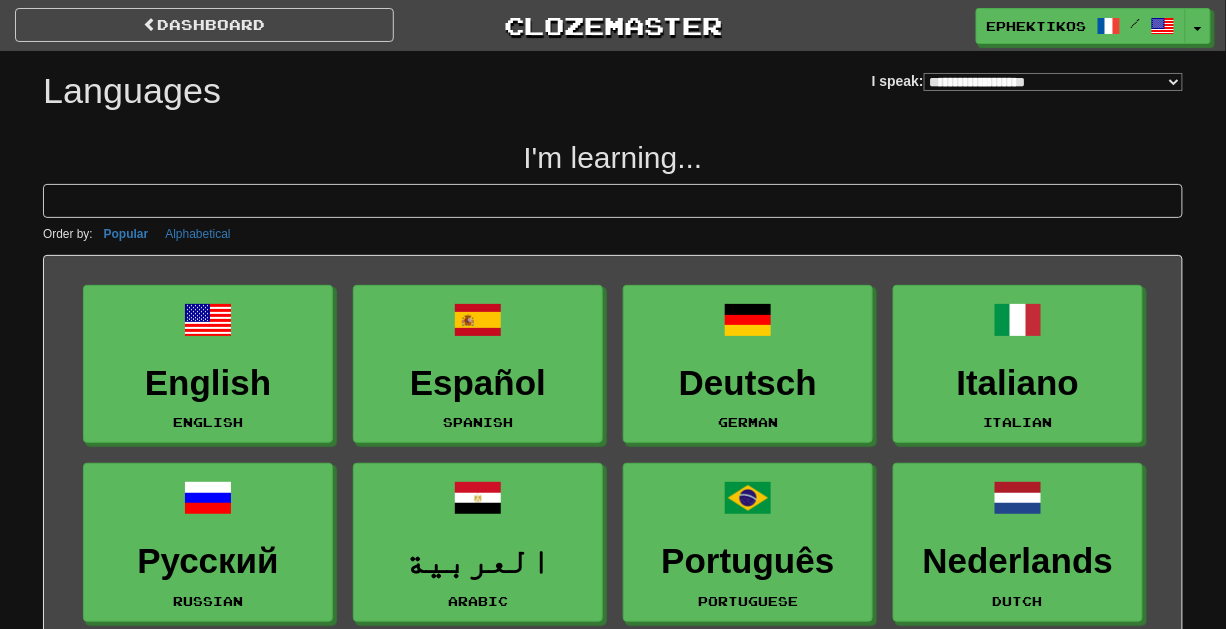 click on "**********" at bounding box center [1053, 82] 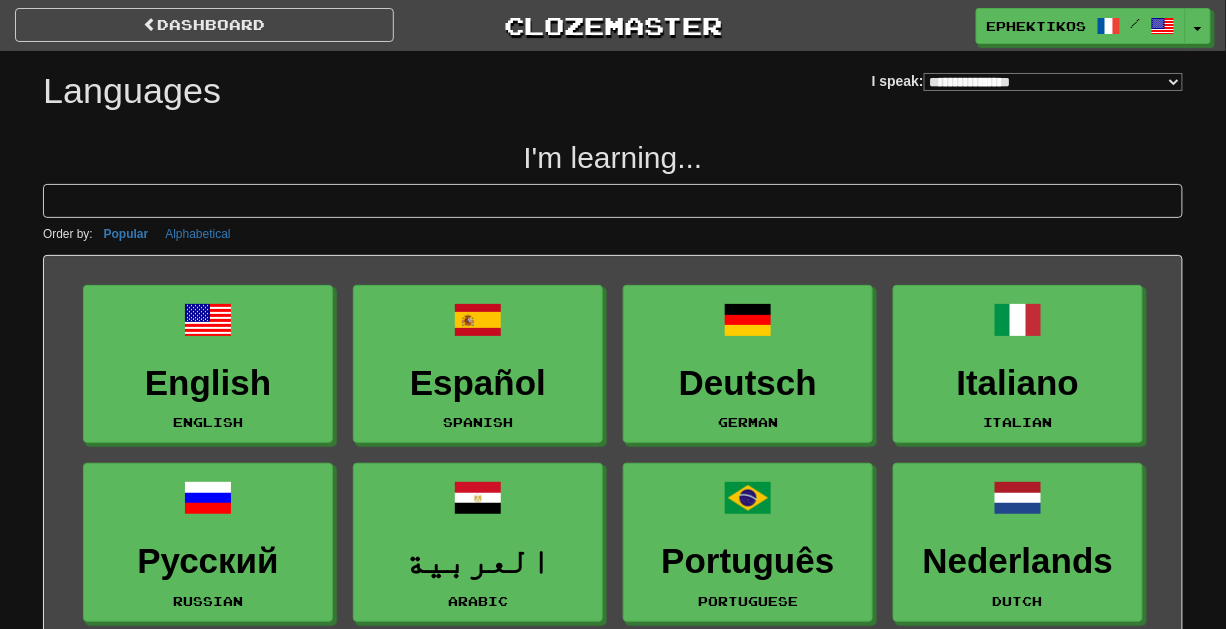 click on "**********" at bounding box center [1053, 82] 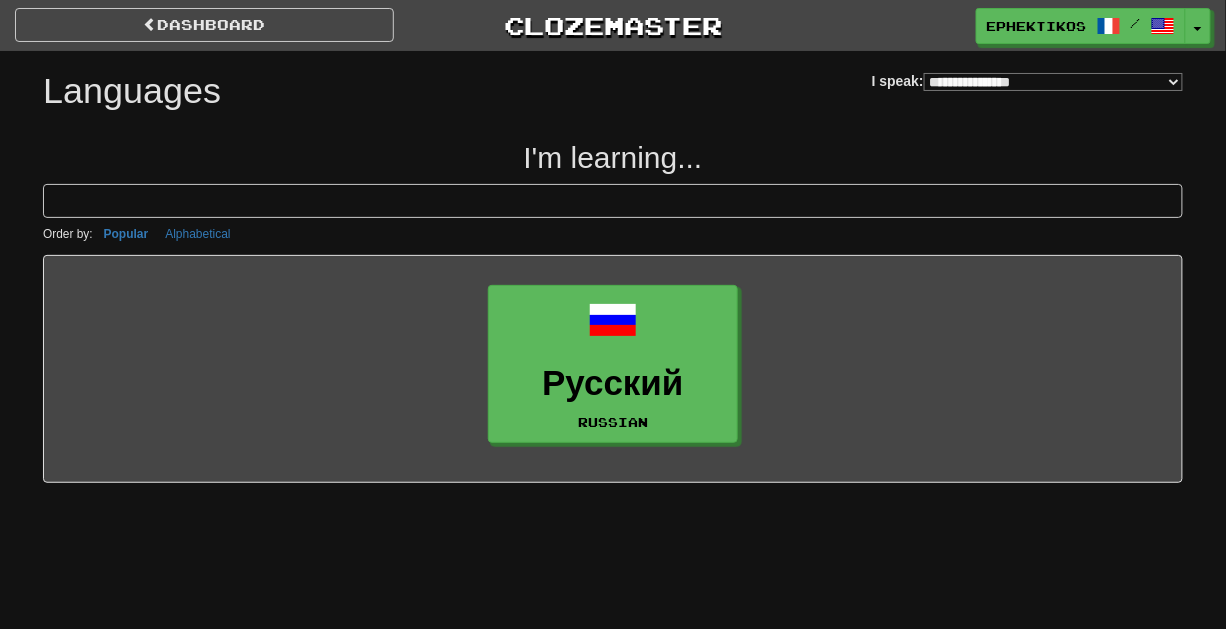 click on "**********" at bounding box center (1053, 82) 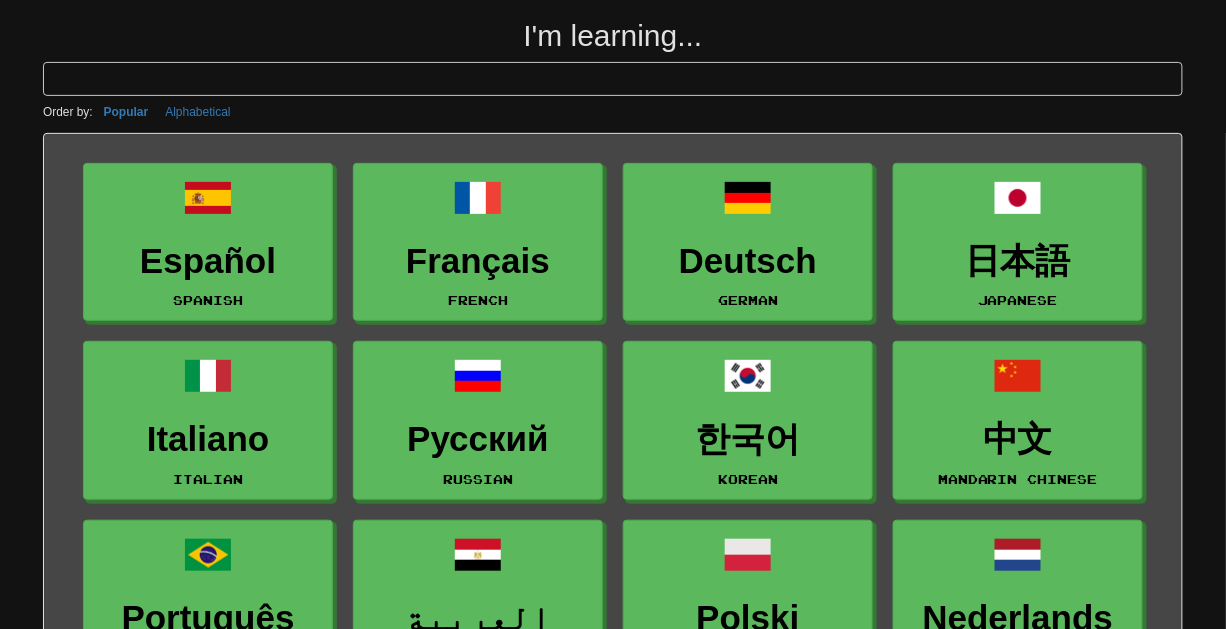 scroll, scrollTop: 164, scrollLeft: 0, axis: vertical 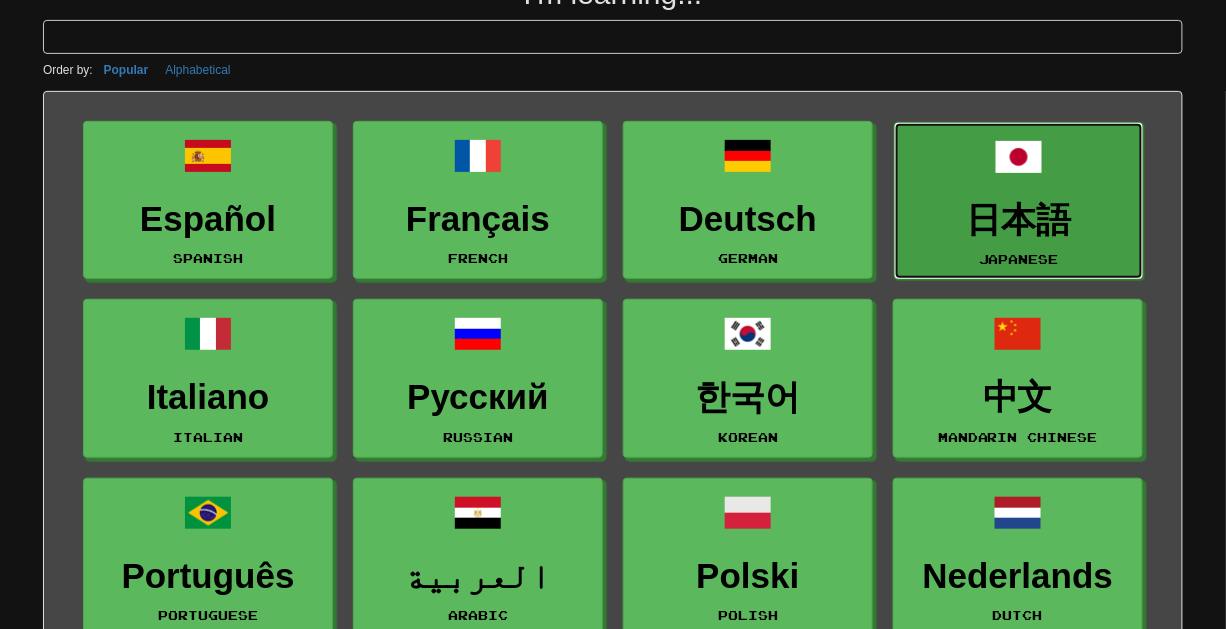 click on "日本語 Japanese" at bounding box center [1019, 201] 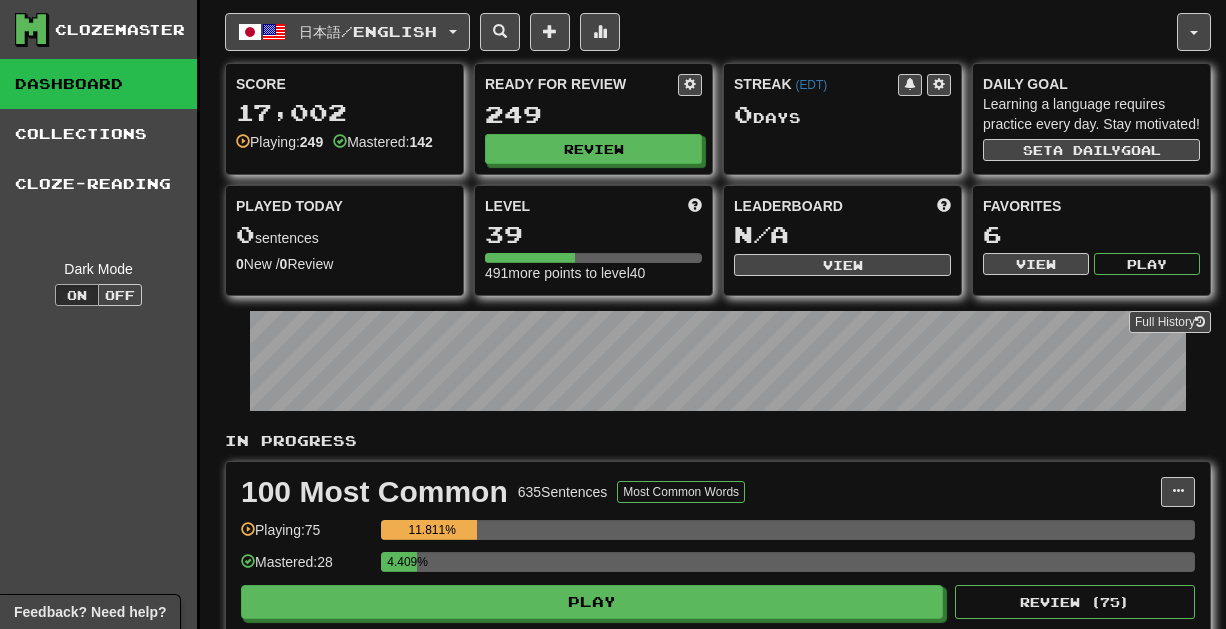 scroll, scrollTop: 0, scrollLeft: 0, axis: both 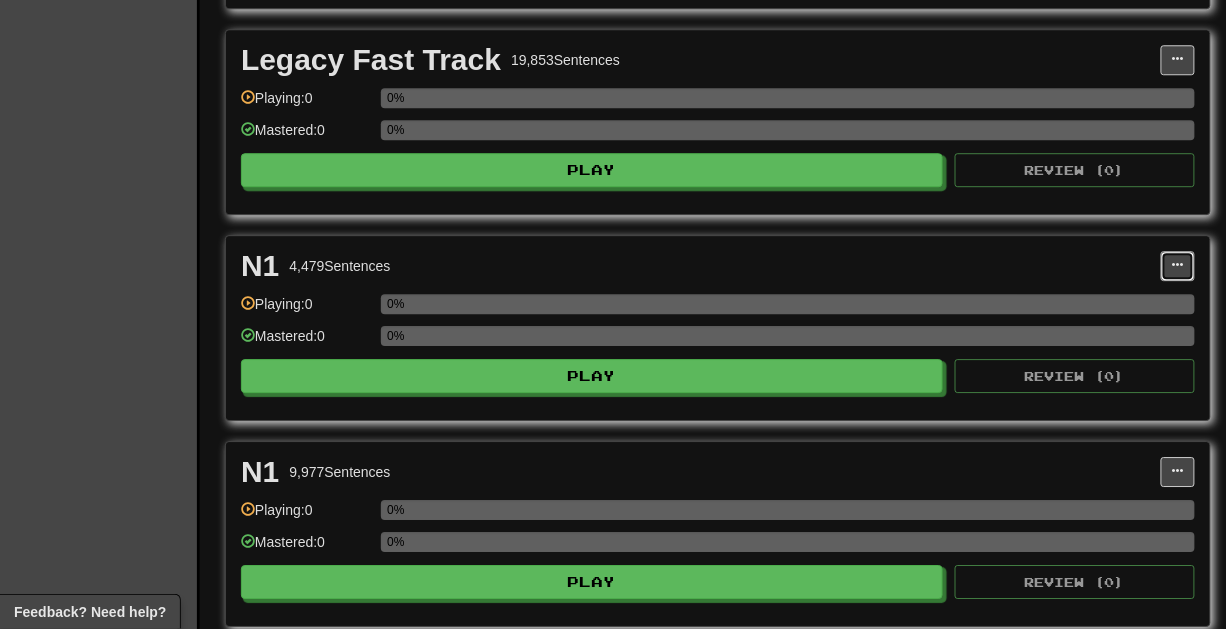 click at bounding box center (1178, 265) 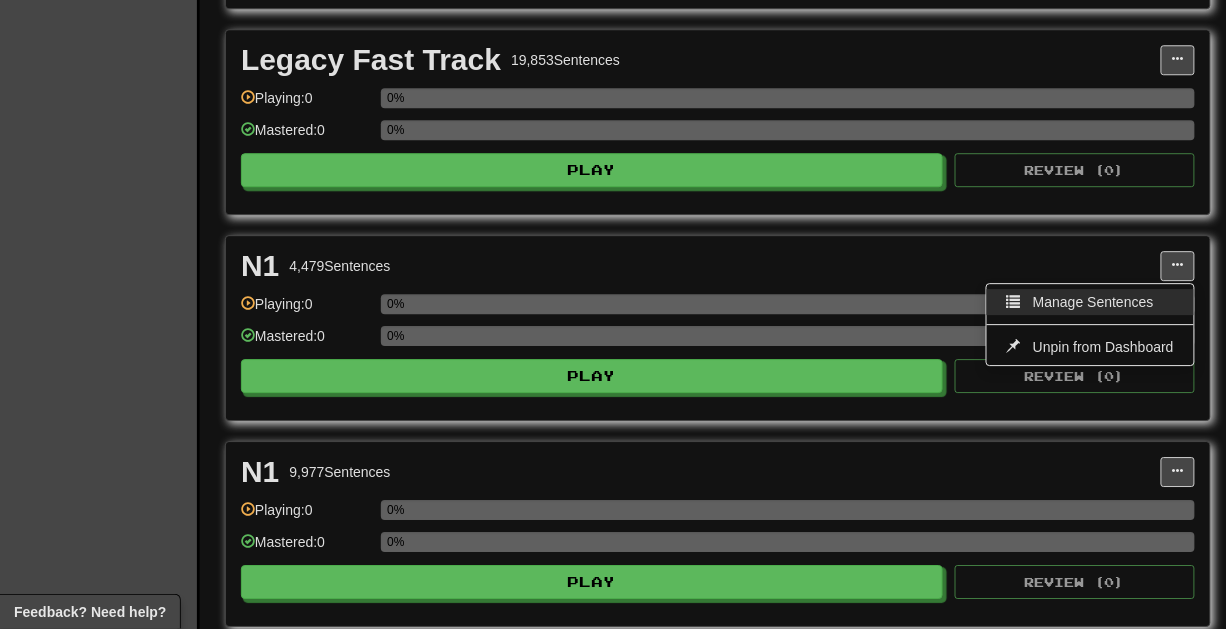 click on "Manage Sentences" at bounding box center (1093, 302) 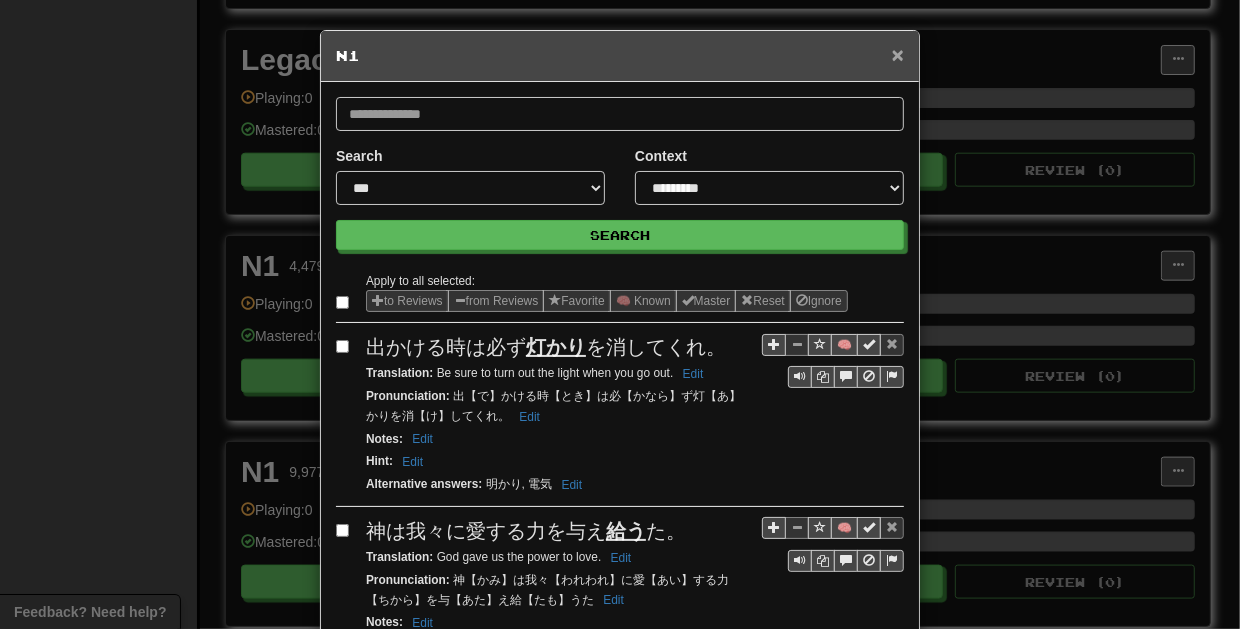 click on "×" at bounding box center [898, 54] 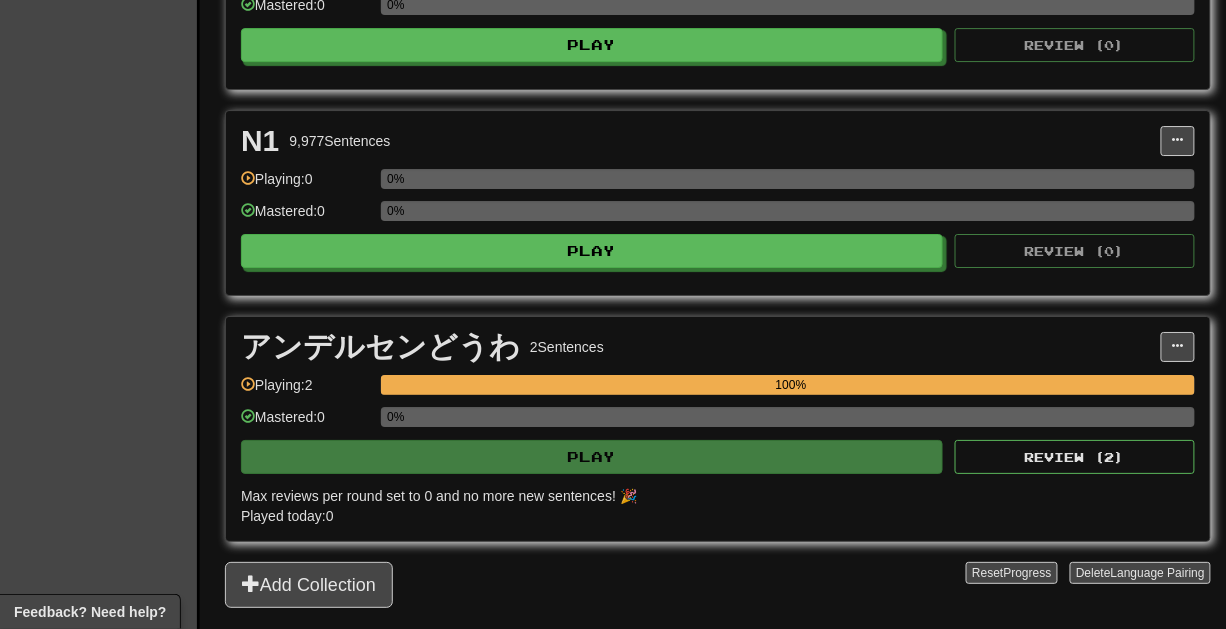 scroll, scrollTop: 1721, scrollLeft: 0, axis: vertical 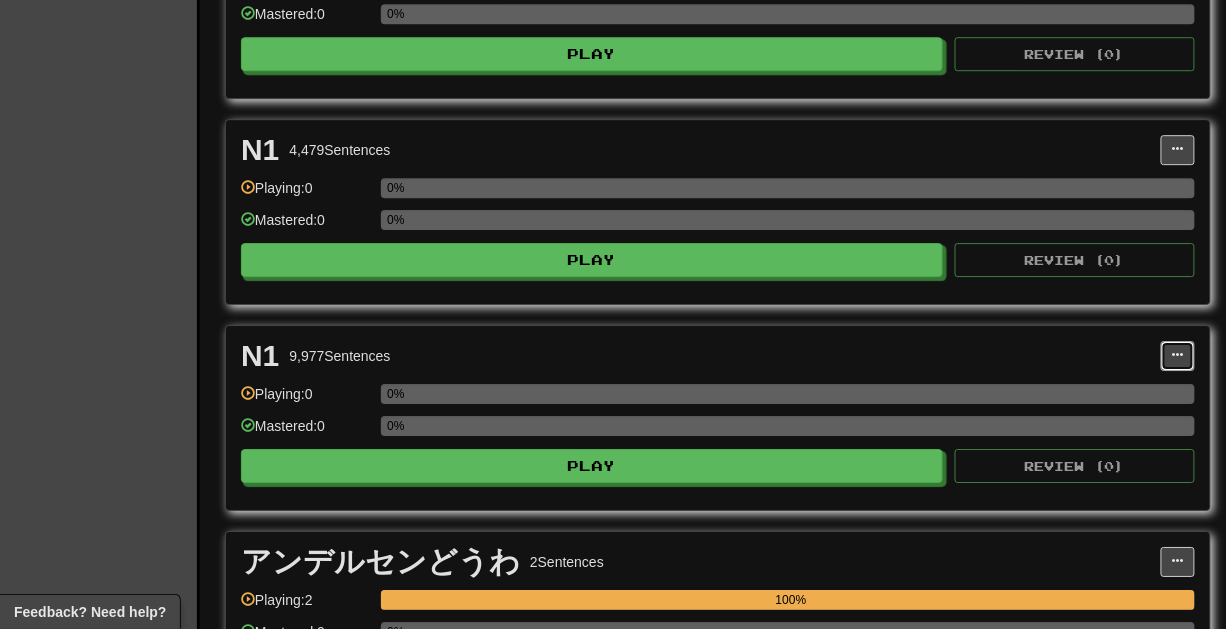 click at bounding box center [1178, 356] 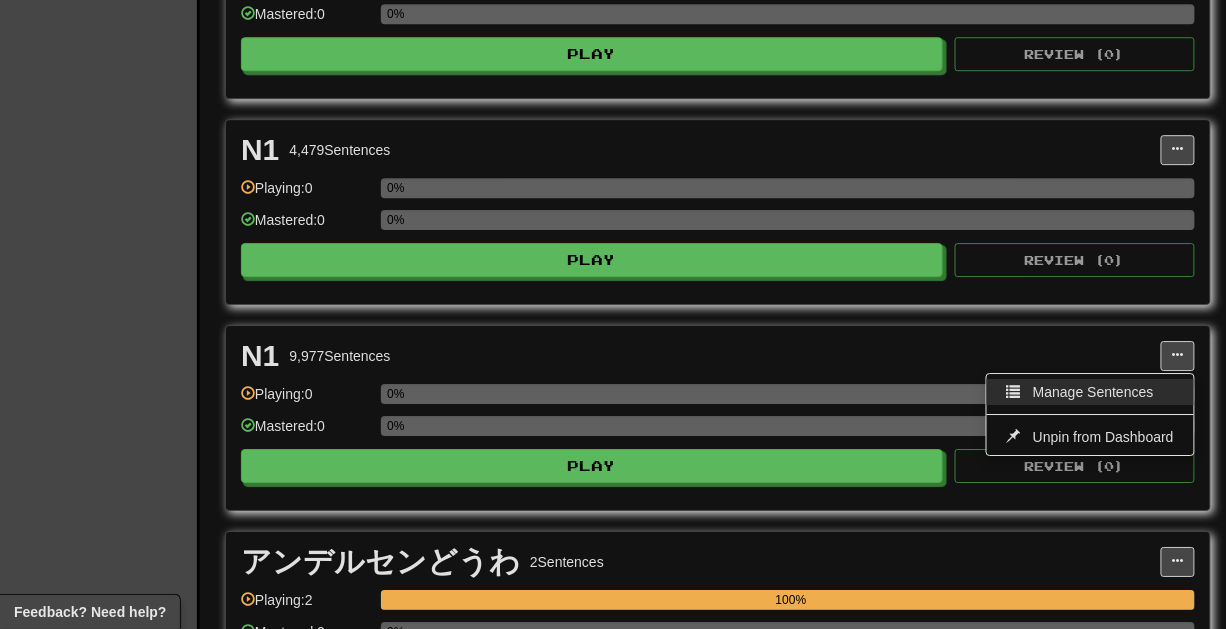 click on "Manage Sentences" at bounding box center [1093, 392] 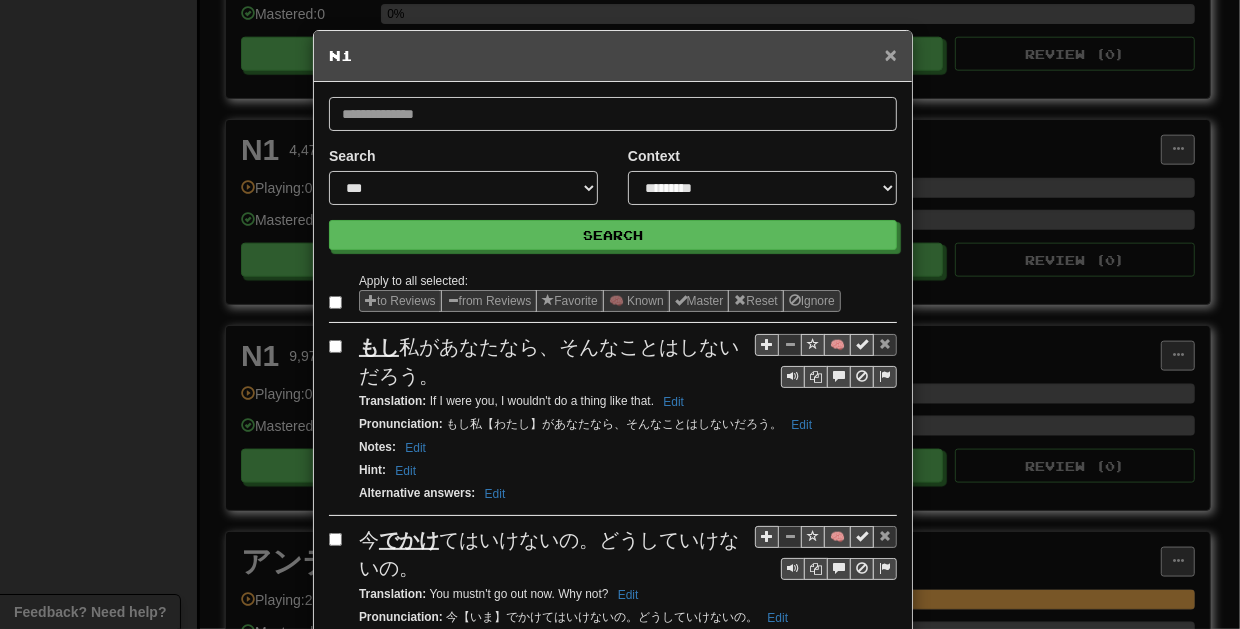 click on "×" at bounding box center (891, 54) 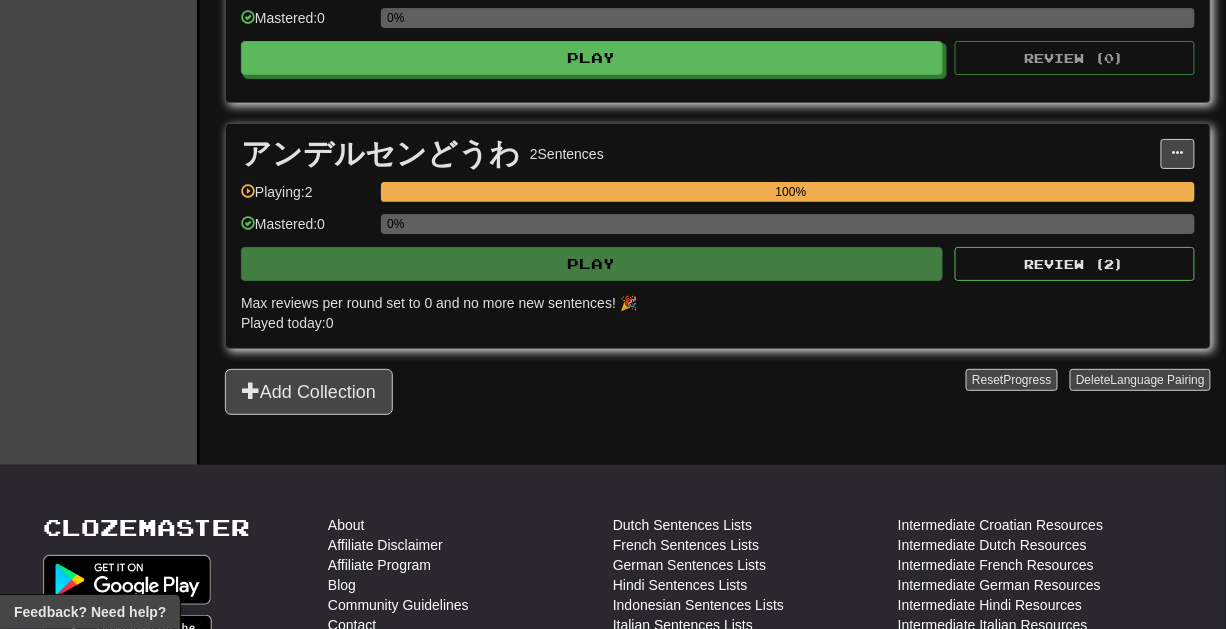scroll, scrollTop: 1916, scrollLeft: 0, axis: vertical 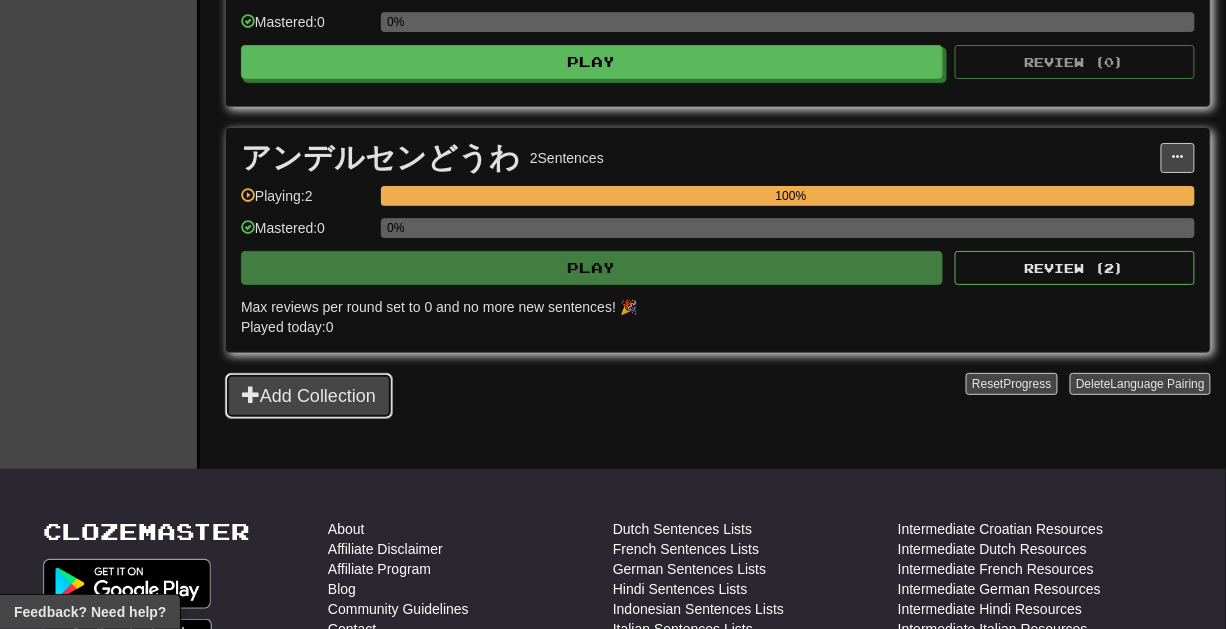 click on "Add Collection" at bounding box center [309, 396] 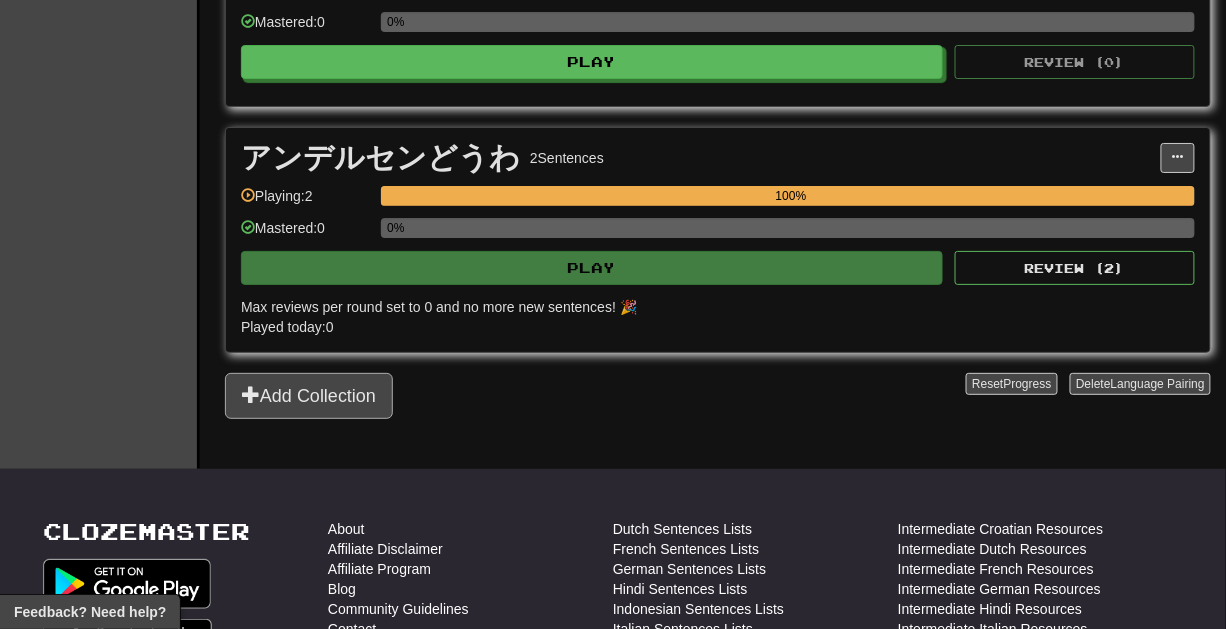 scroll, scrollTop: 0, scrollLeft: 0, axis: both 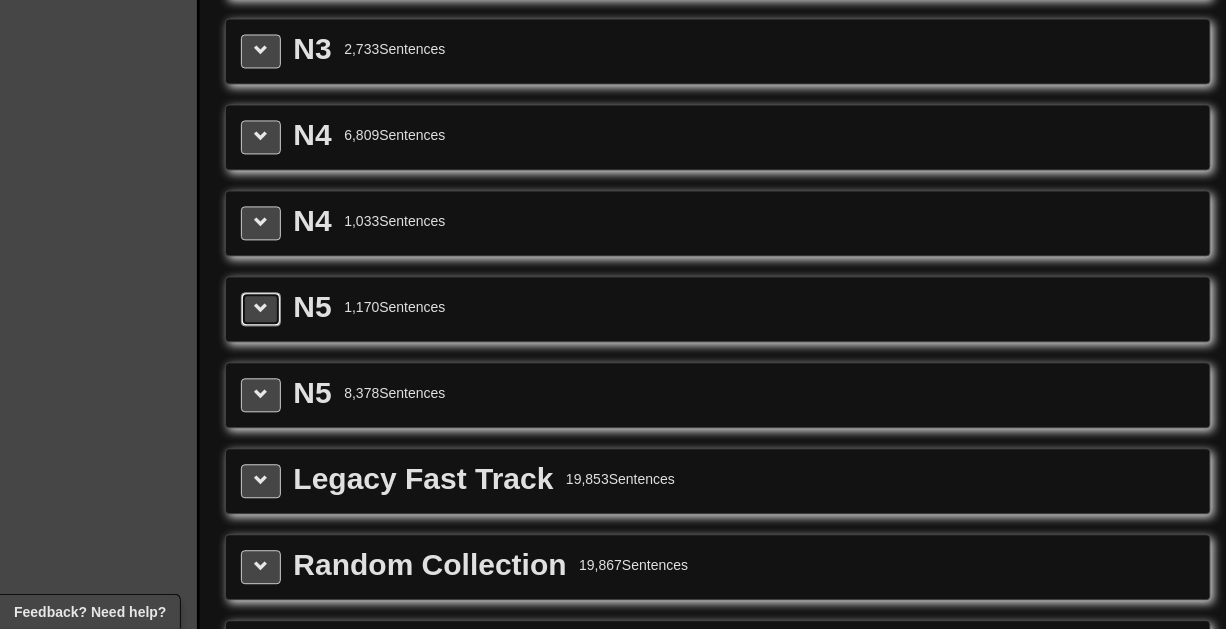 click at bounding box center [261, 310] 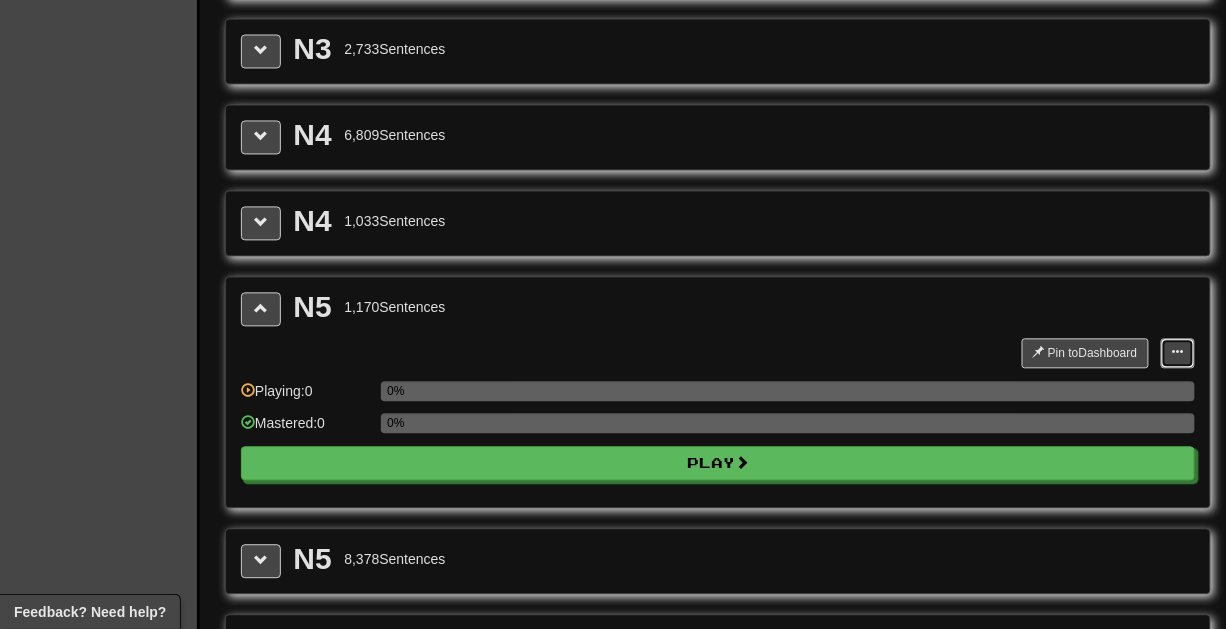 click at bounding box center (1178, 353) 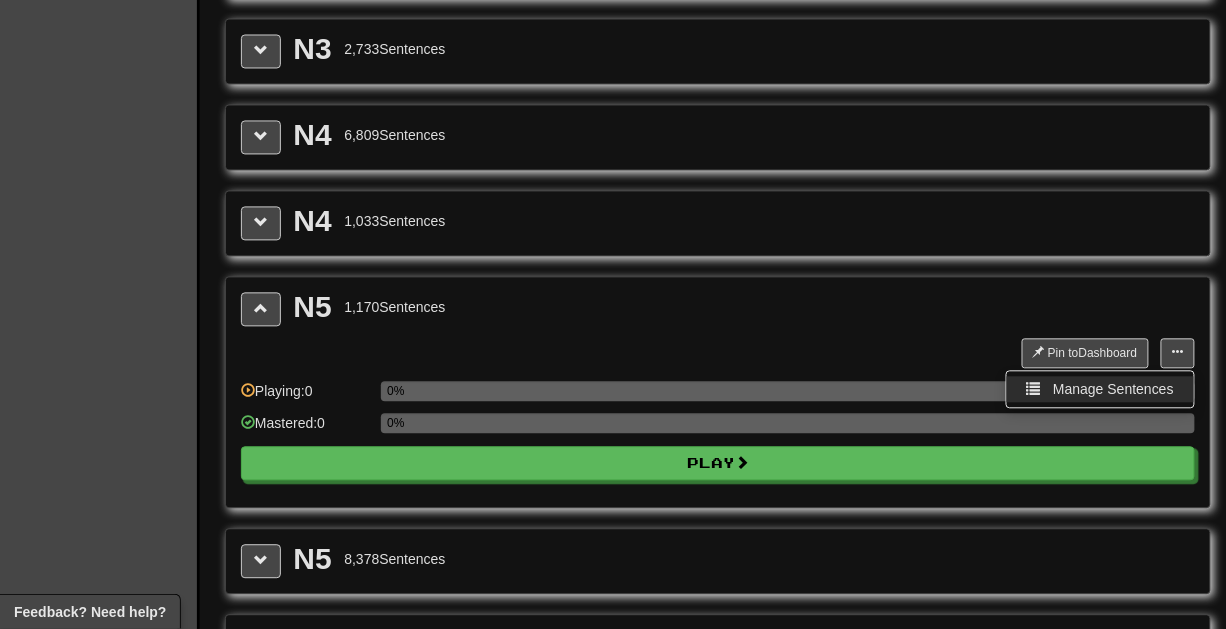click on "Manage Sentences" at bounding box center (1113, 390) 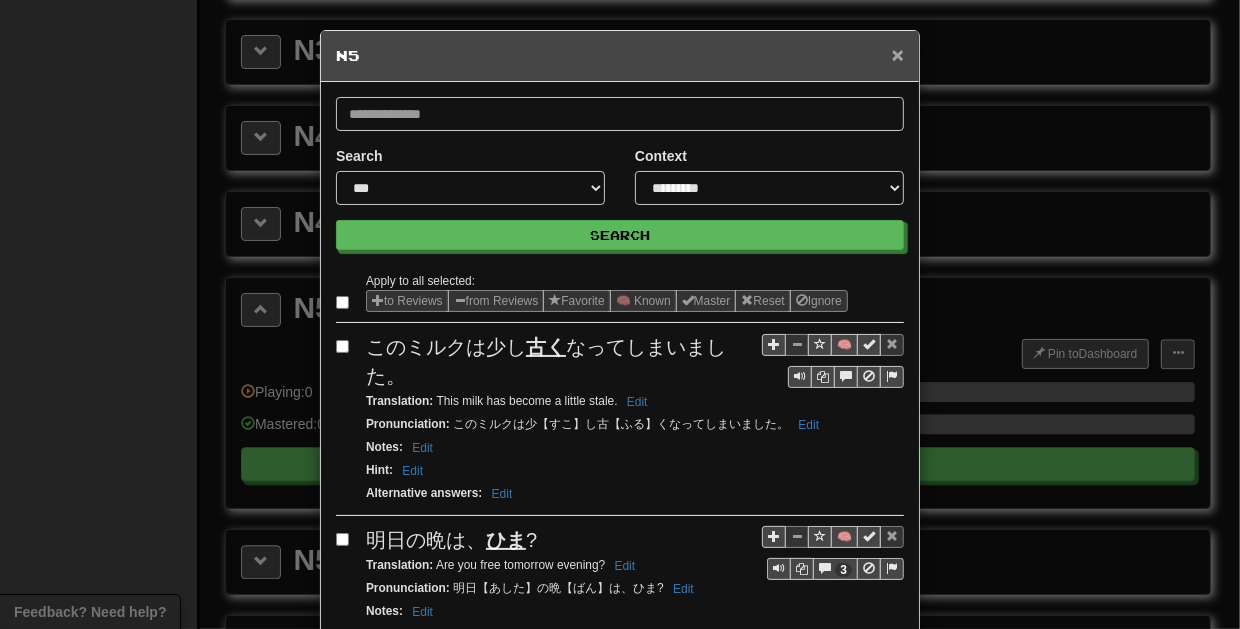 click on "×" at bounding box center [898, 54] 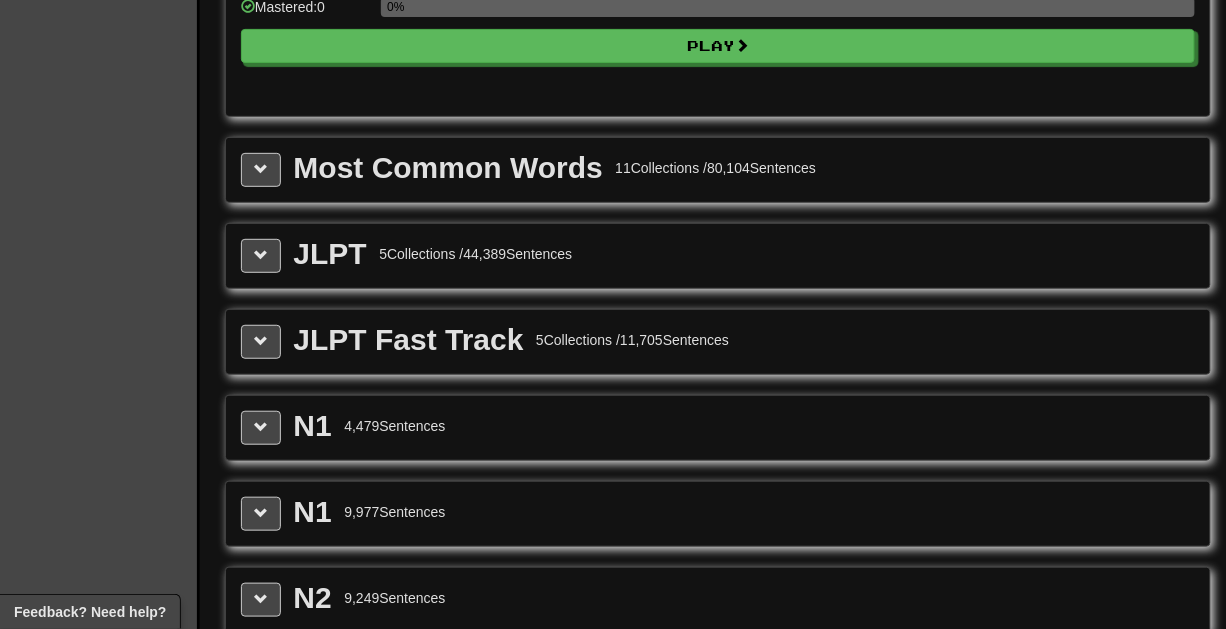 scroll, scrollTop: 2118, scrollLeft: 0, axis: vertical 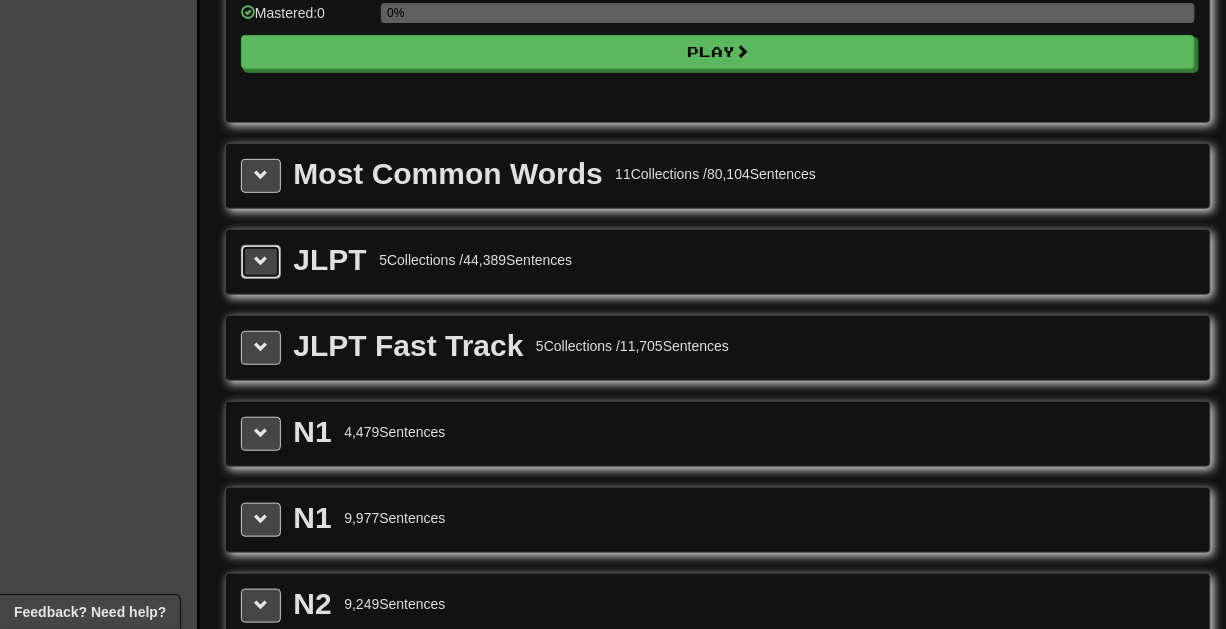 click at bounding box center [261, 262] 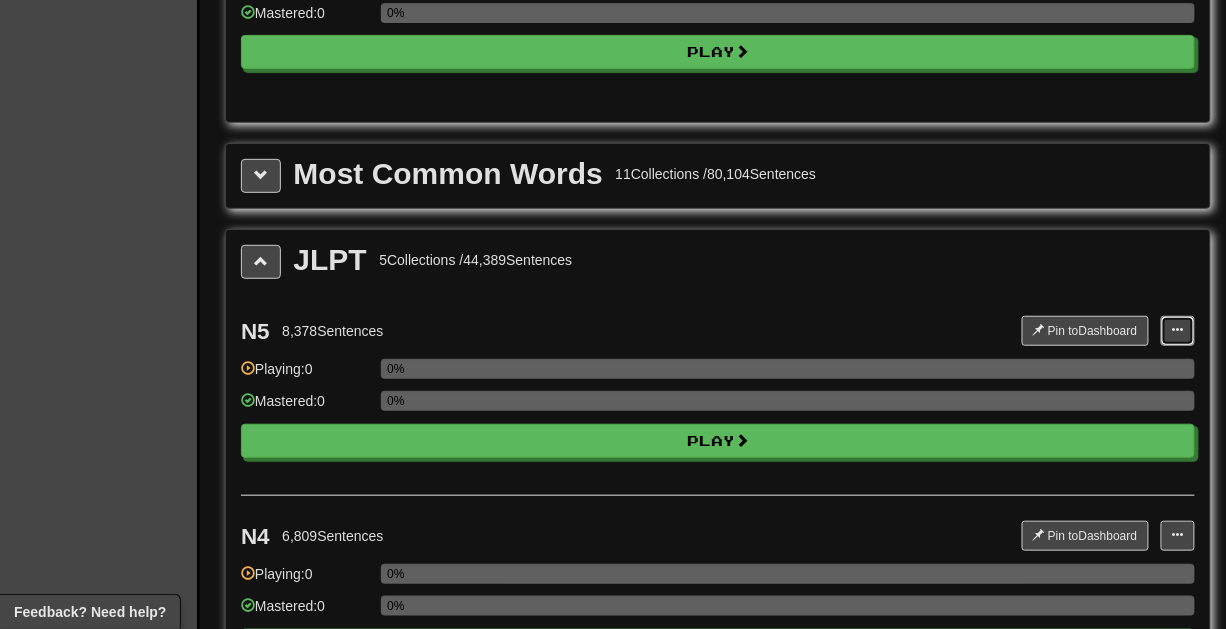 click at bounding box center [1178, 331] 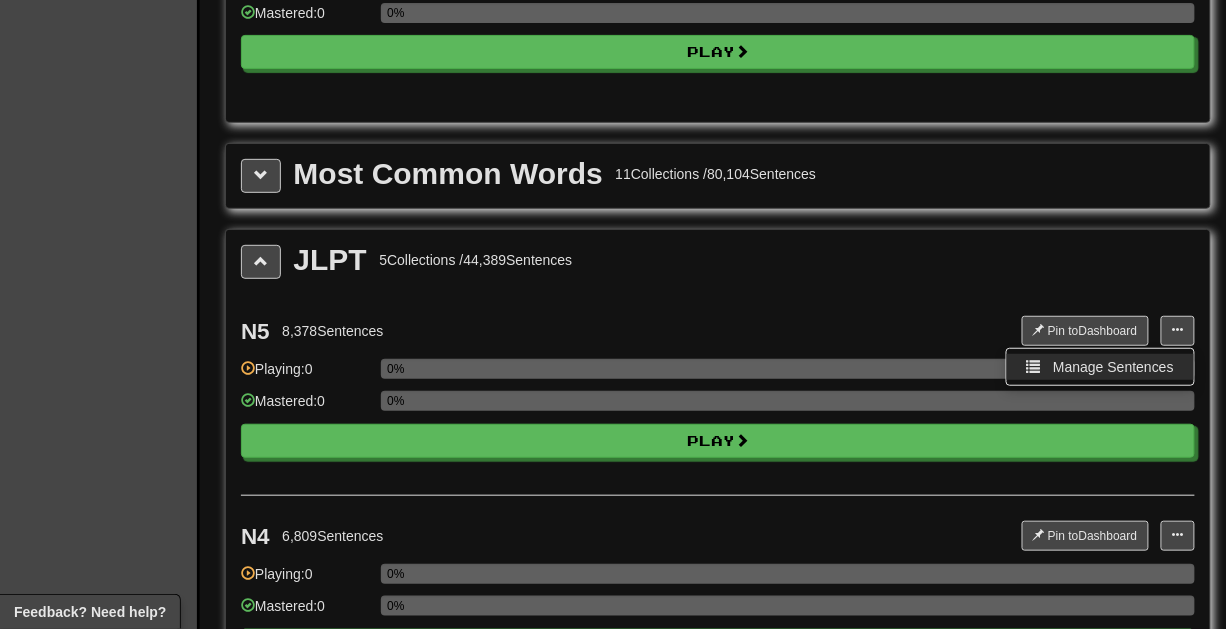 click on "Manage Sentences" at bounding box center (1113, 367) 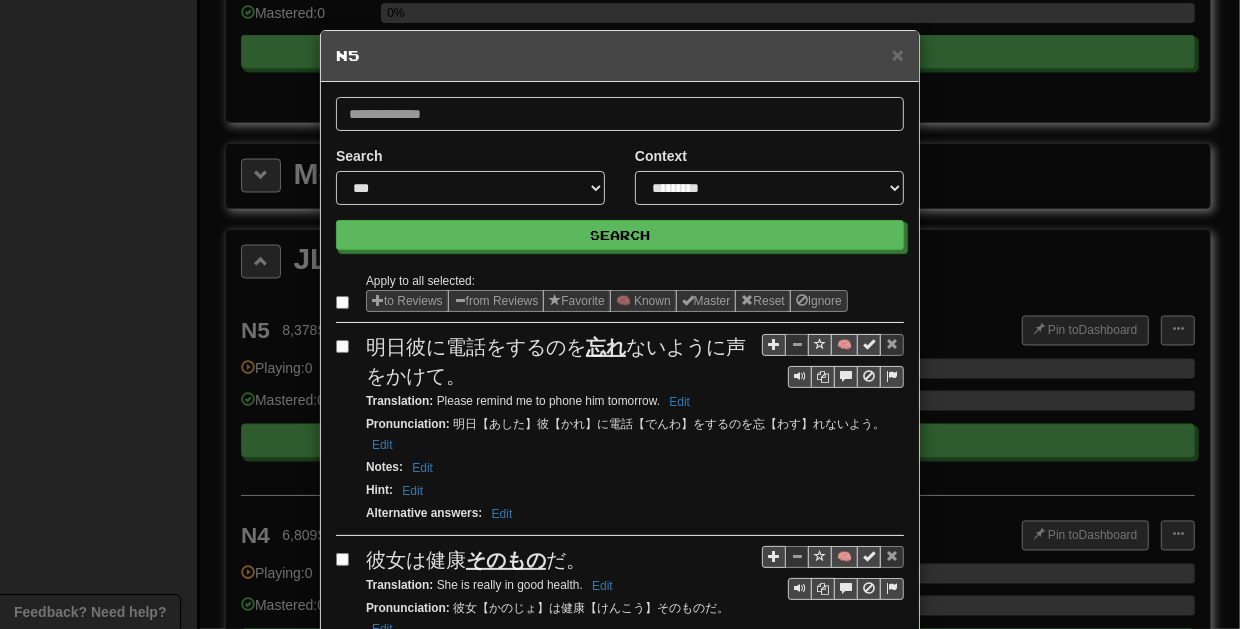 click on "N5" at bounding box center (620, 56) 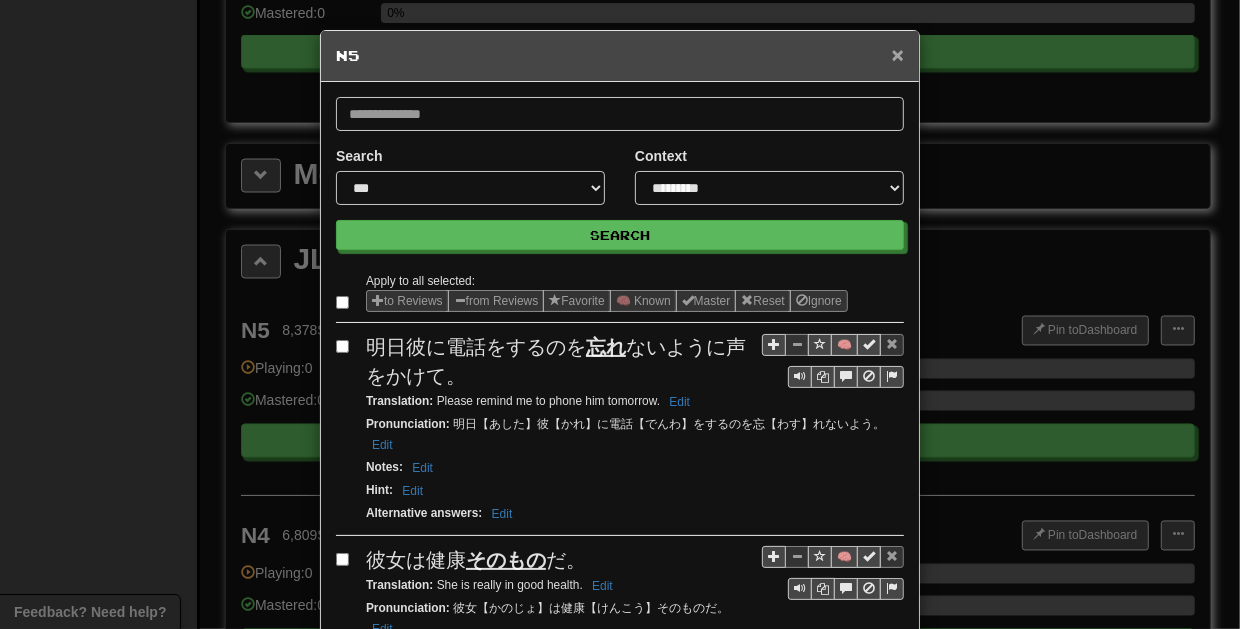 click on "×" at bounding box center [898, 54] 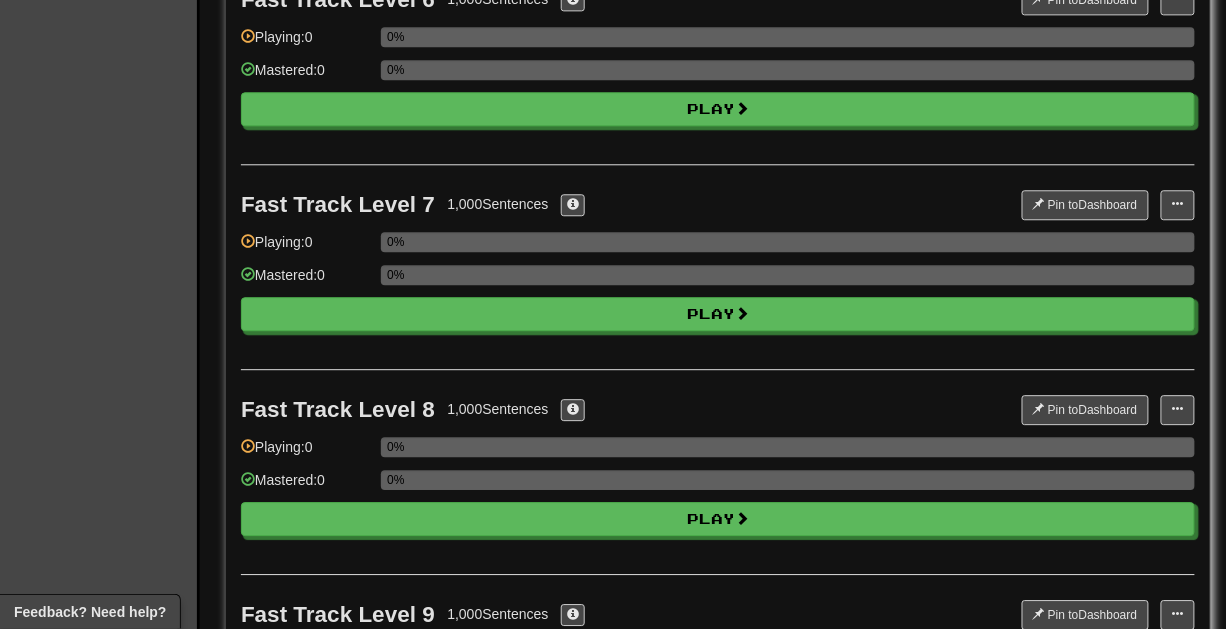 scroll, scrollTop: 0, scrollLeft: 0, axis: both 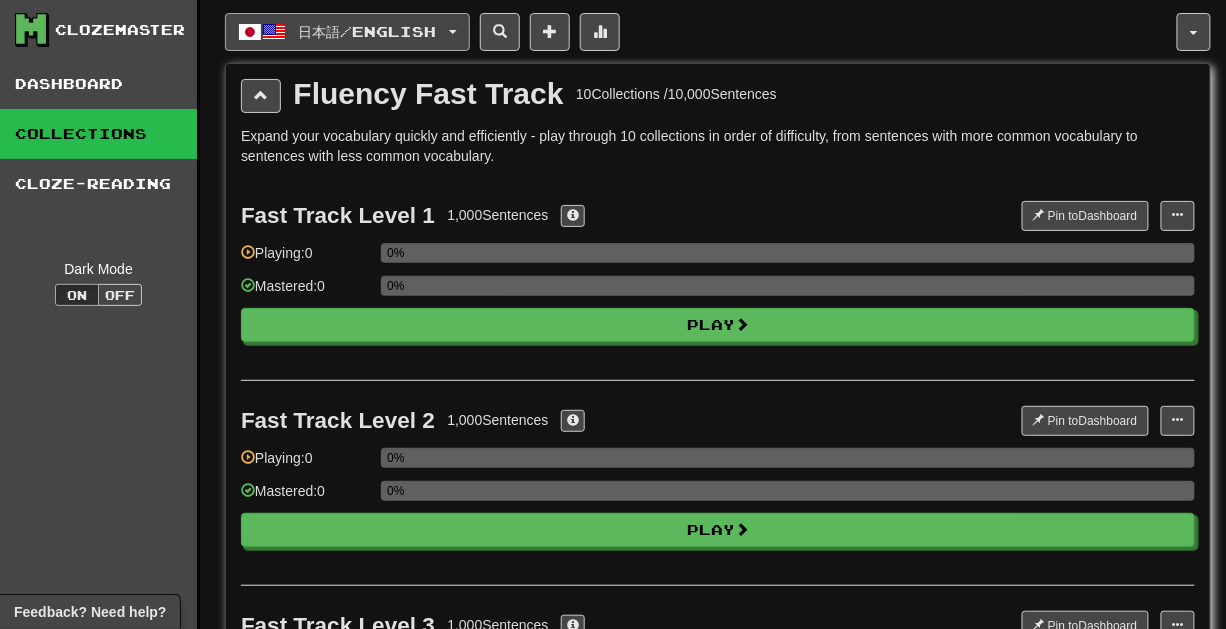 click on "日本語  /  English" at bounding box center [368, 31] 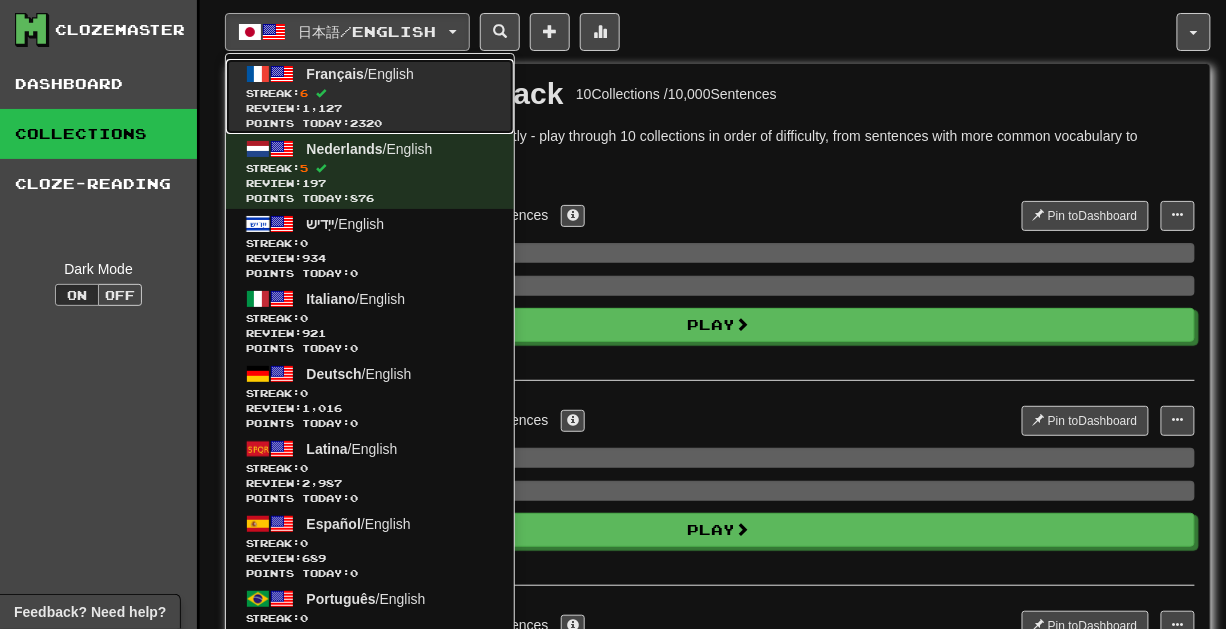 click on "Streak:  6" at bounding box center (370, 93) 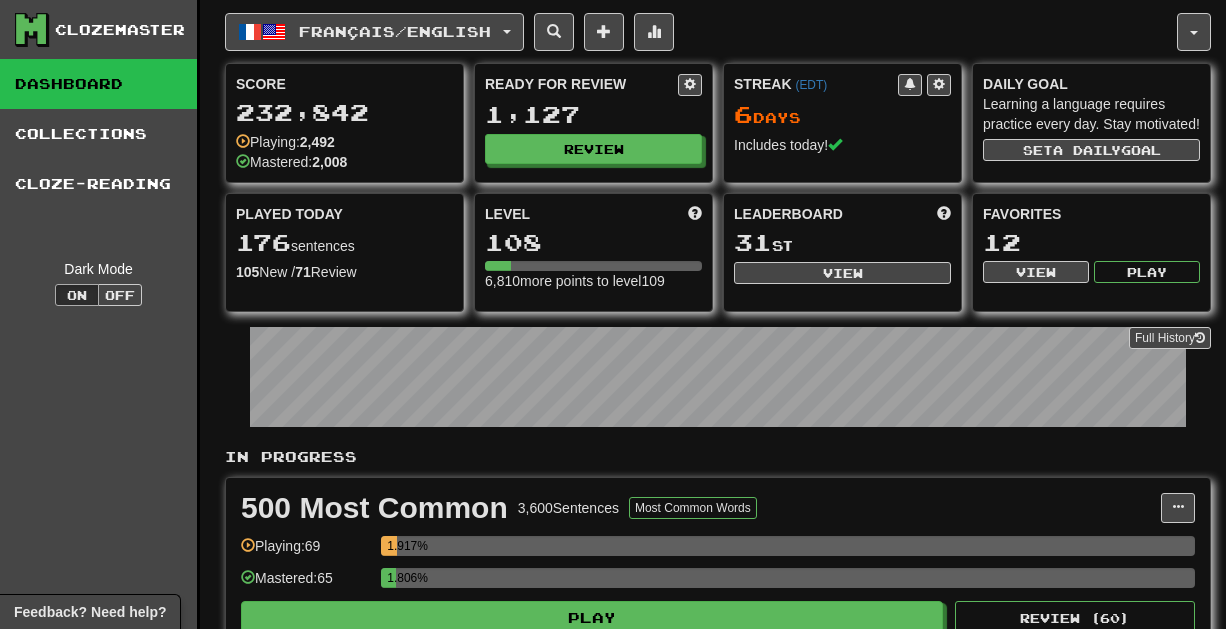 scroll, scrollTop: 0, scrollLeft: 0, axis: both 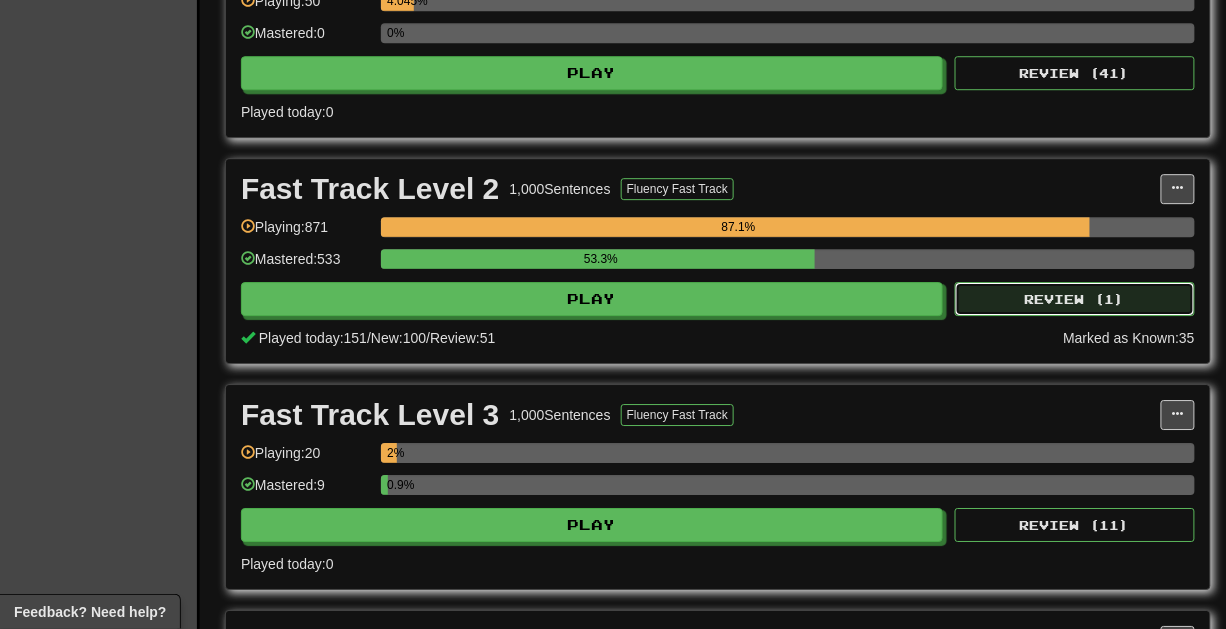 click on "Review ( 1 )" at bounding box center [1075, 299] 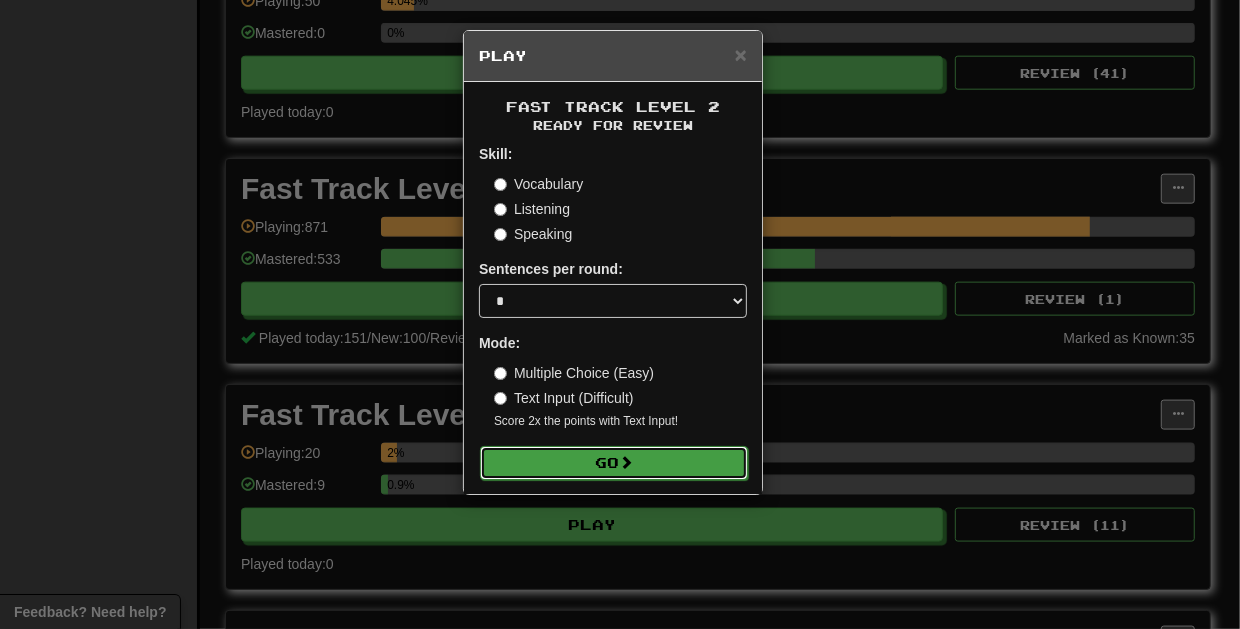 click on "Go" at bounding box center [614, 463] 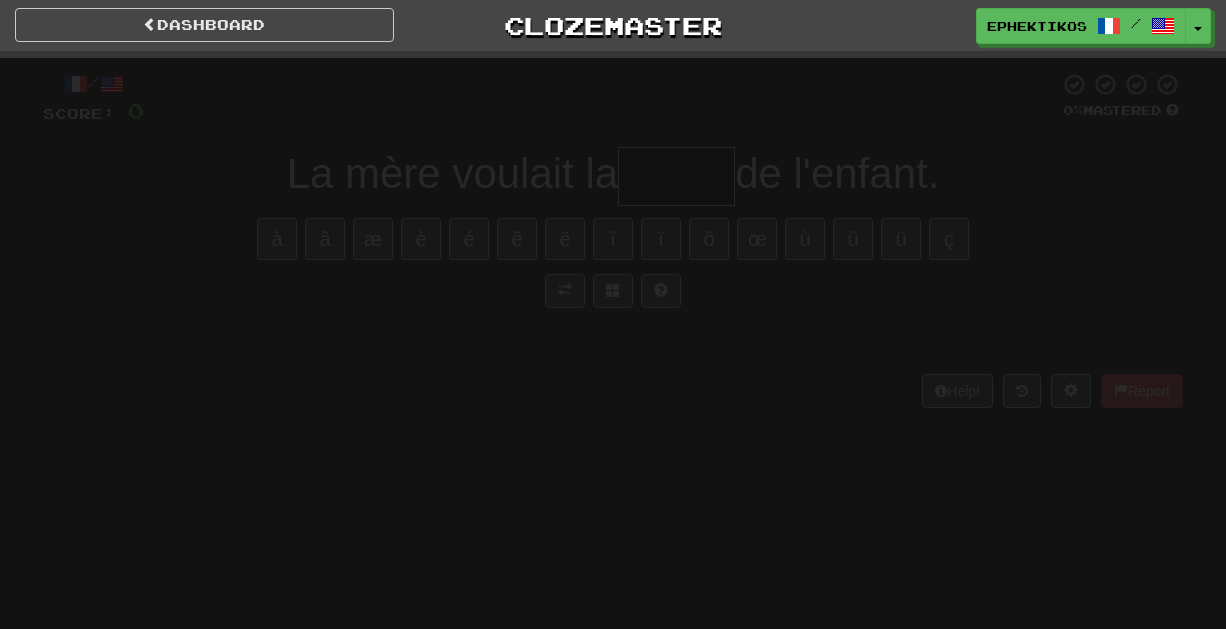 scroll, scrollTop: 0, scrollLeft: 0, axis: both 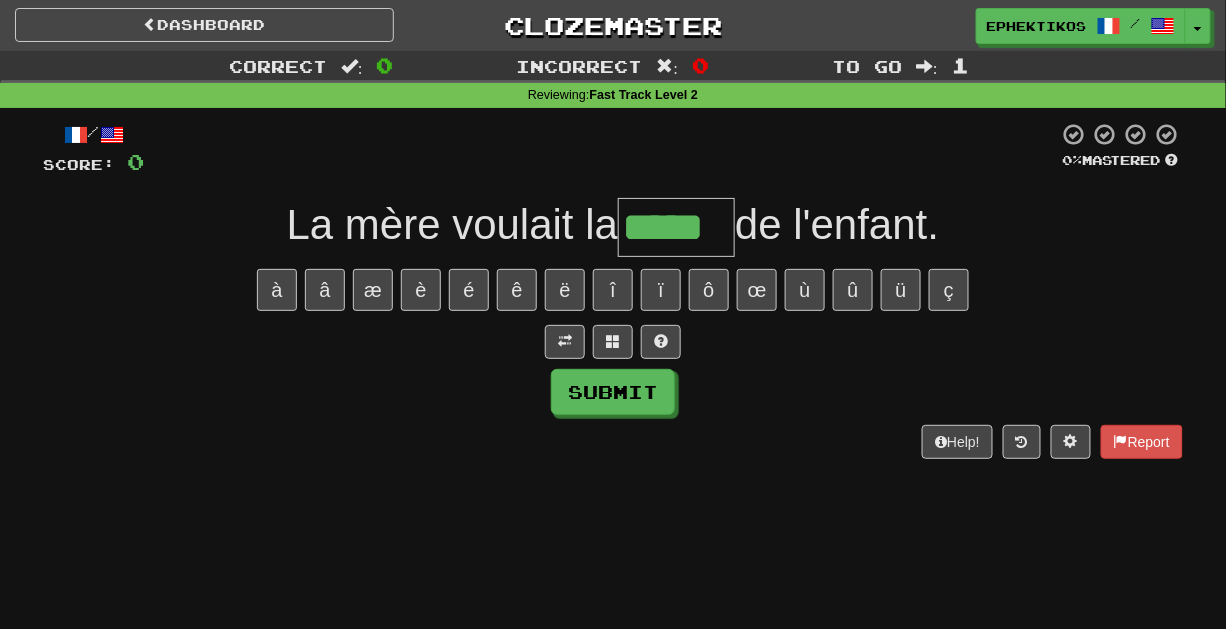 type on "*****" 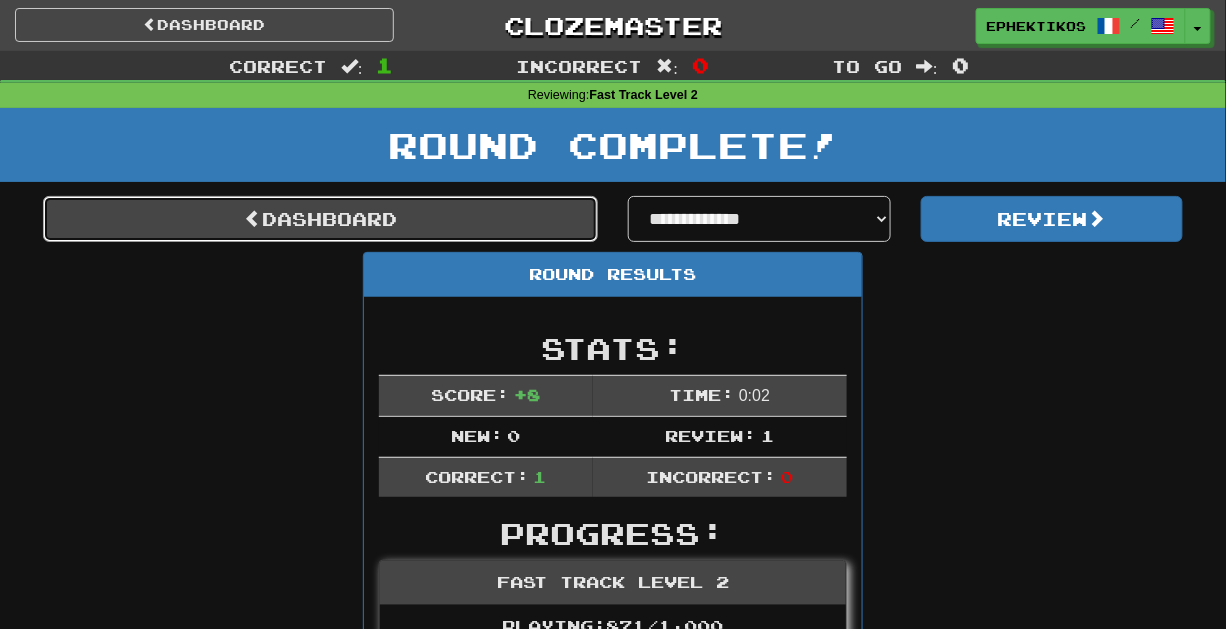 click on "Dashboard" at bounding box center [320, 219] 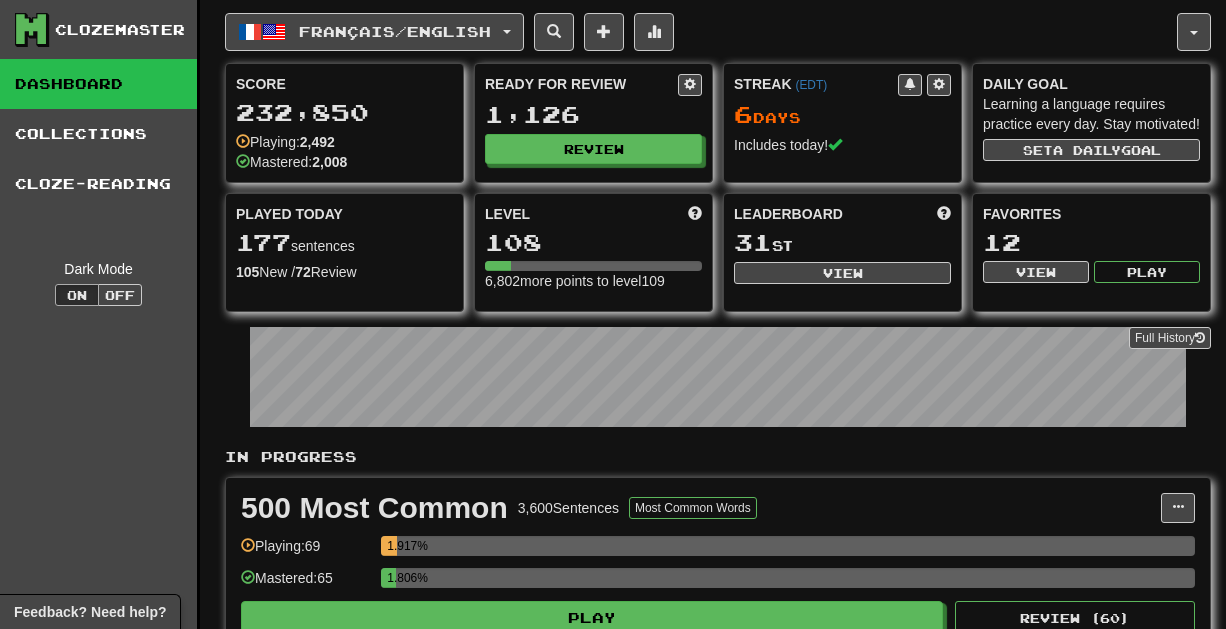 scroll, scrollTop: 0, scrollLeft: 0, axis: both 